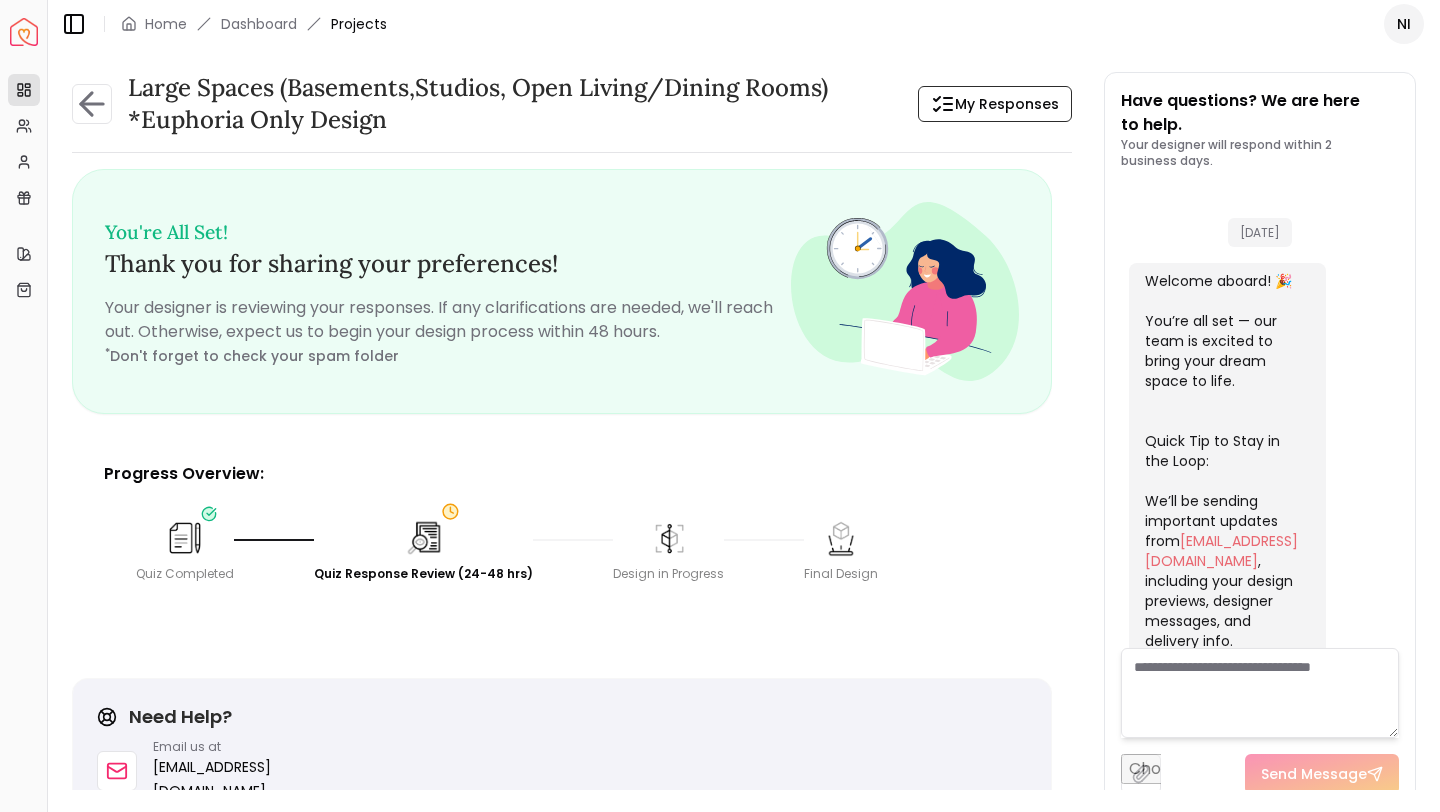 scroll, scrollTop: 0, scrollLeft: 0, axis: both 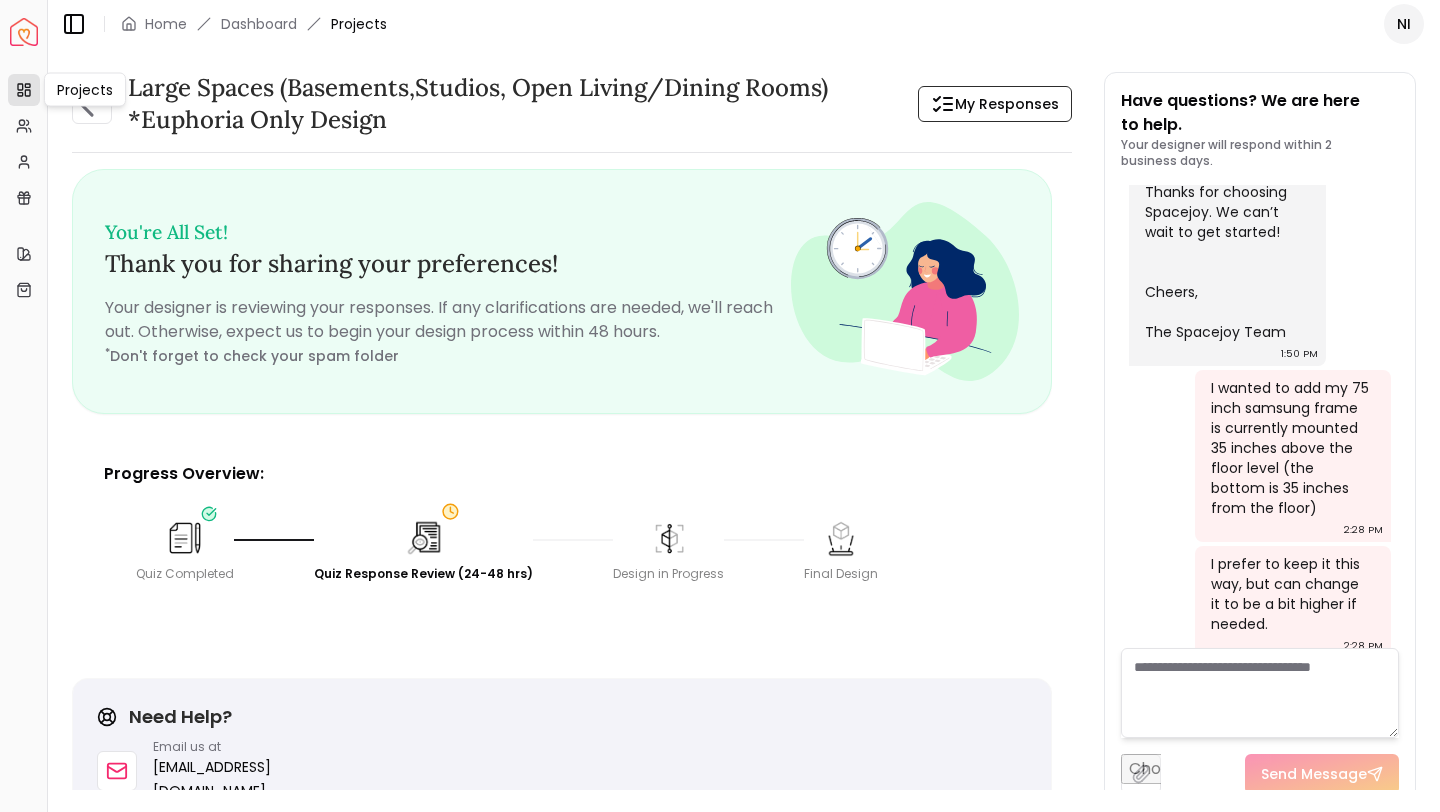 click 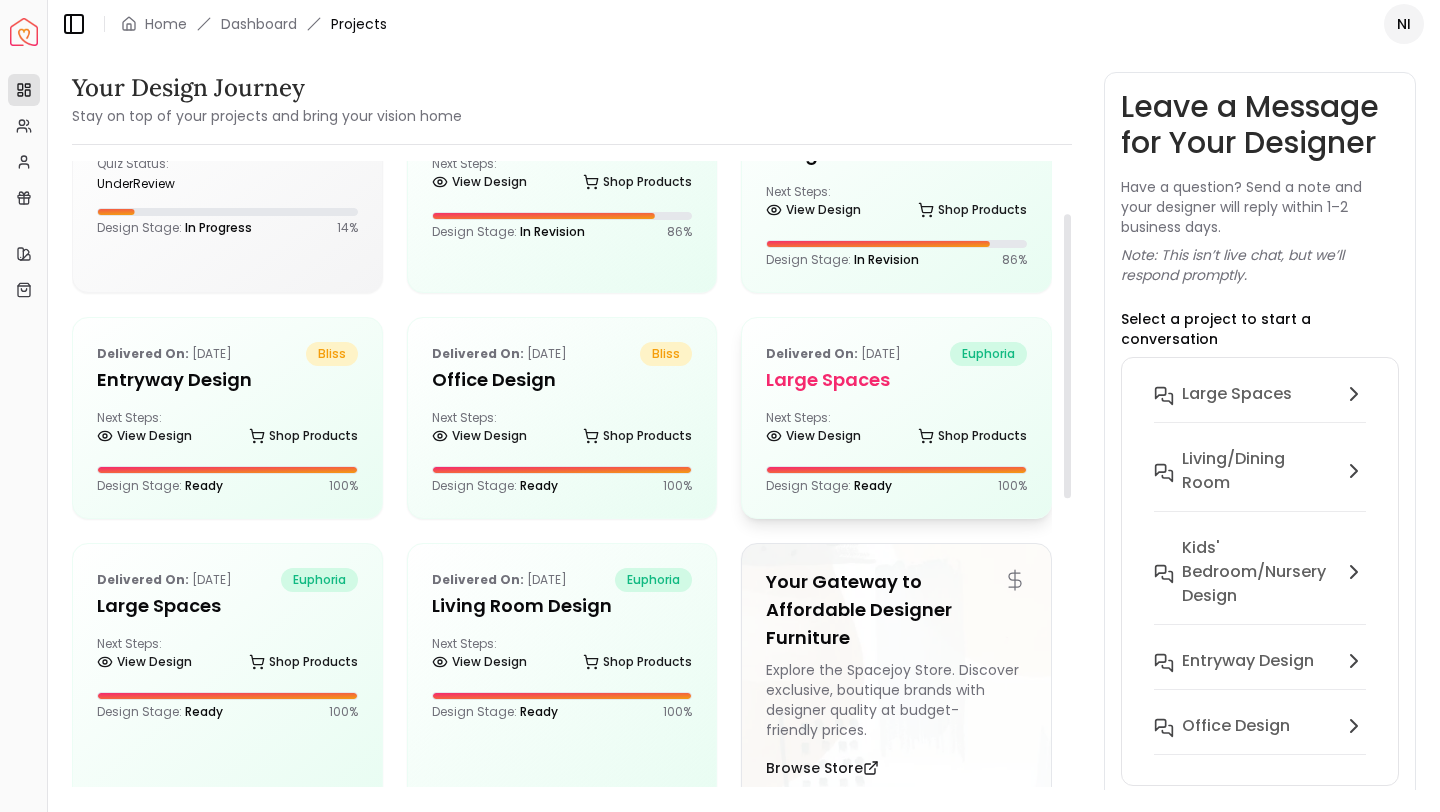 scroll, scrollTop: 115, scrollLeft: 0, axis: vertical 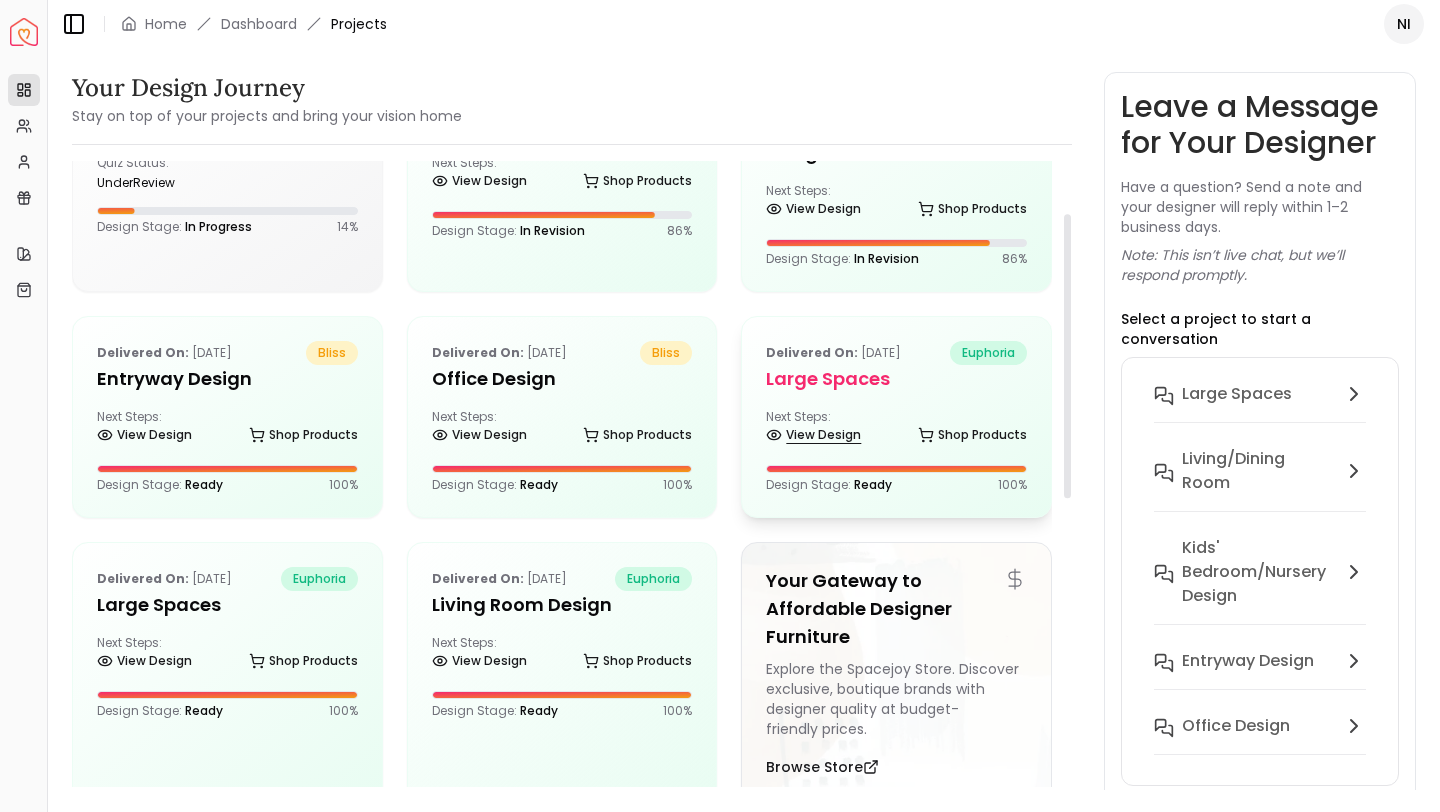 click on "View Design" at bounding box center (813, 435) 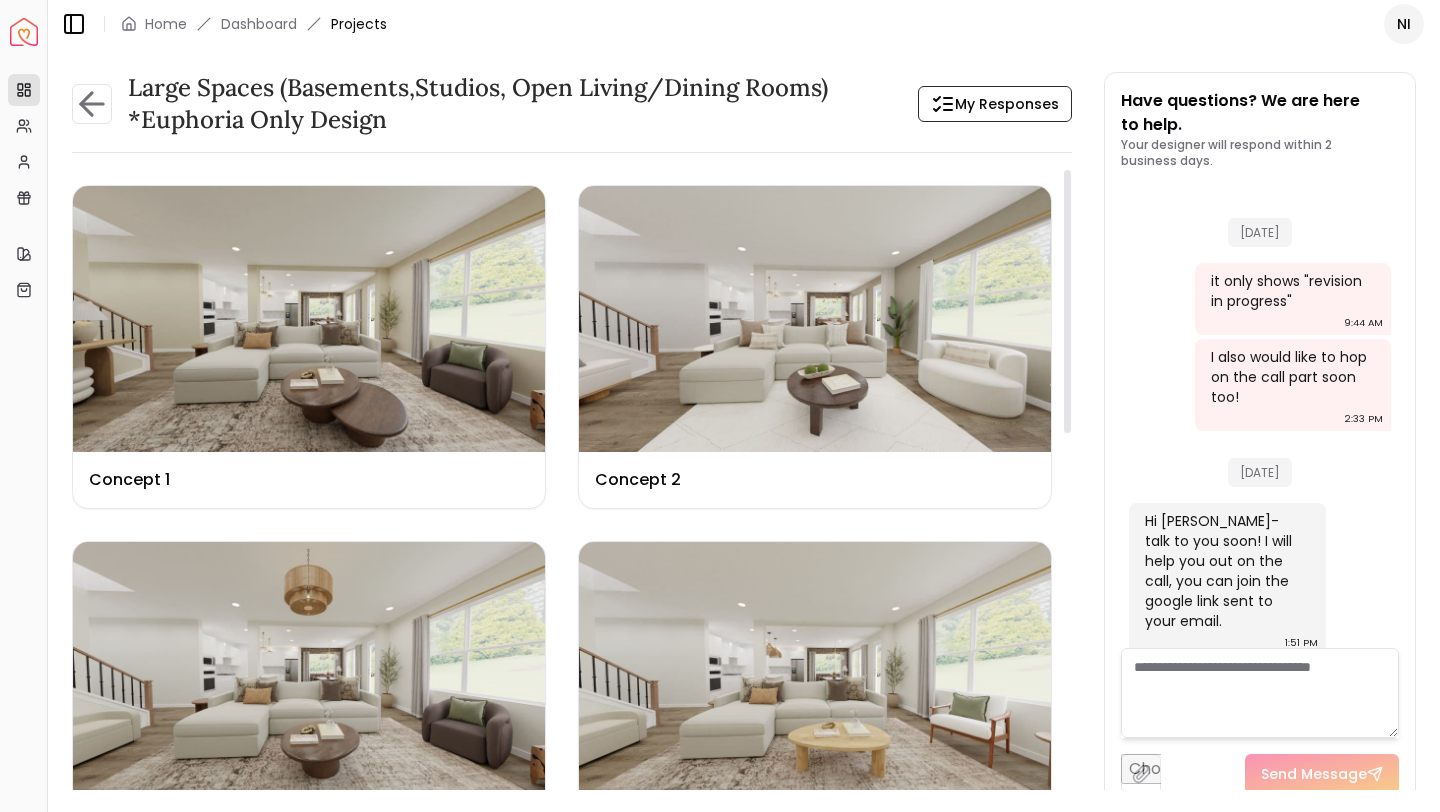 scroll, scrollTop: 4487, scrollLeft: 0, axis: vertical 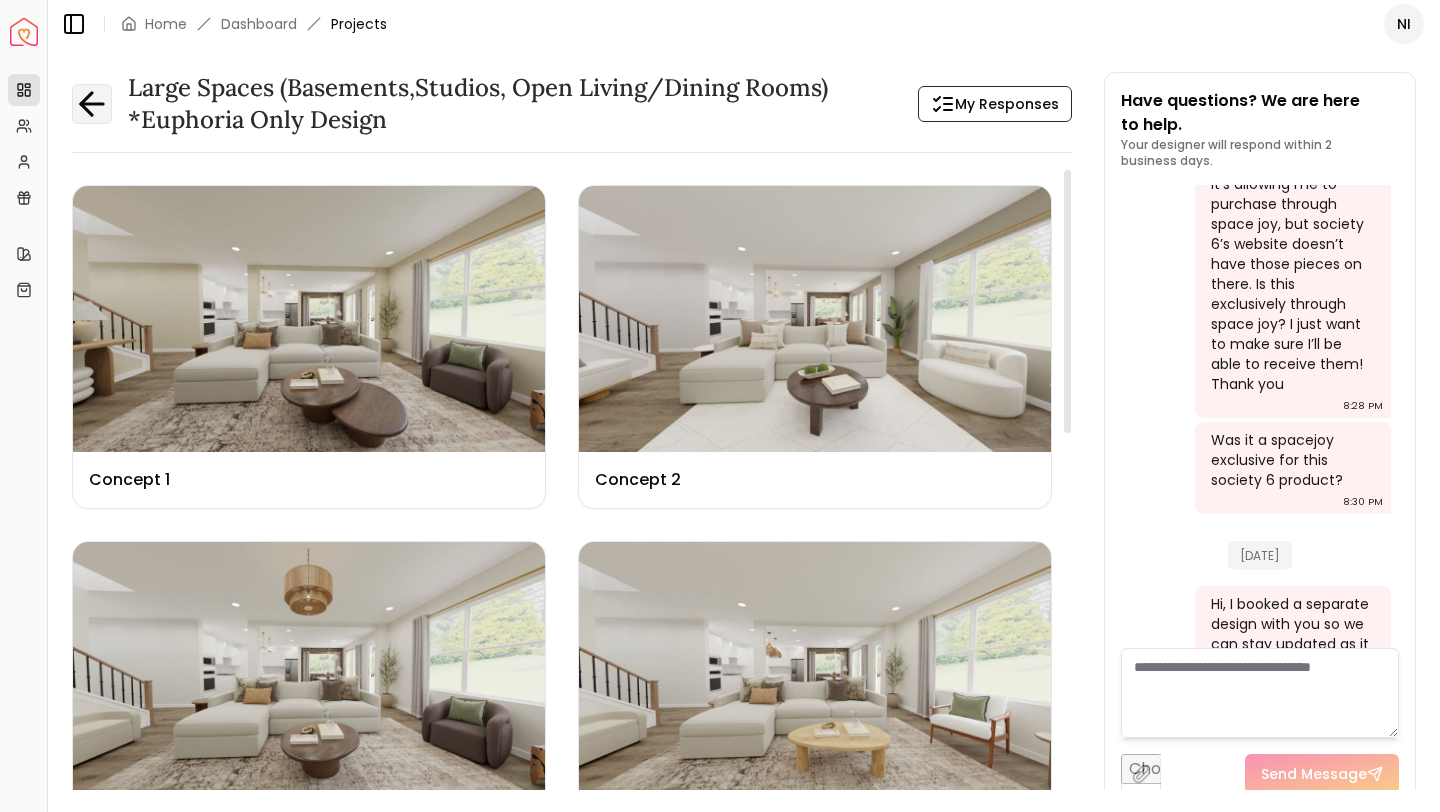 click 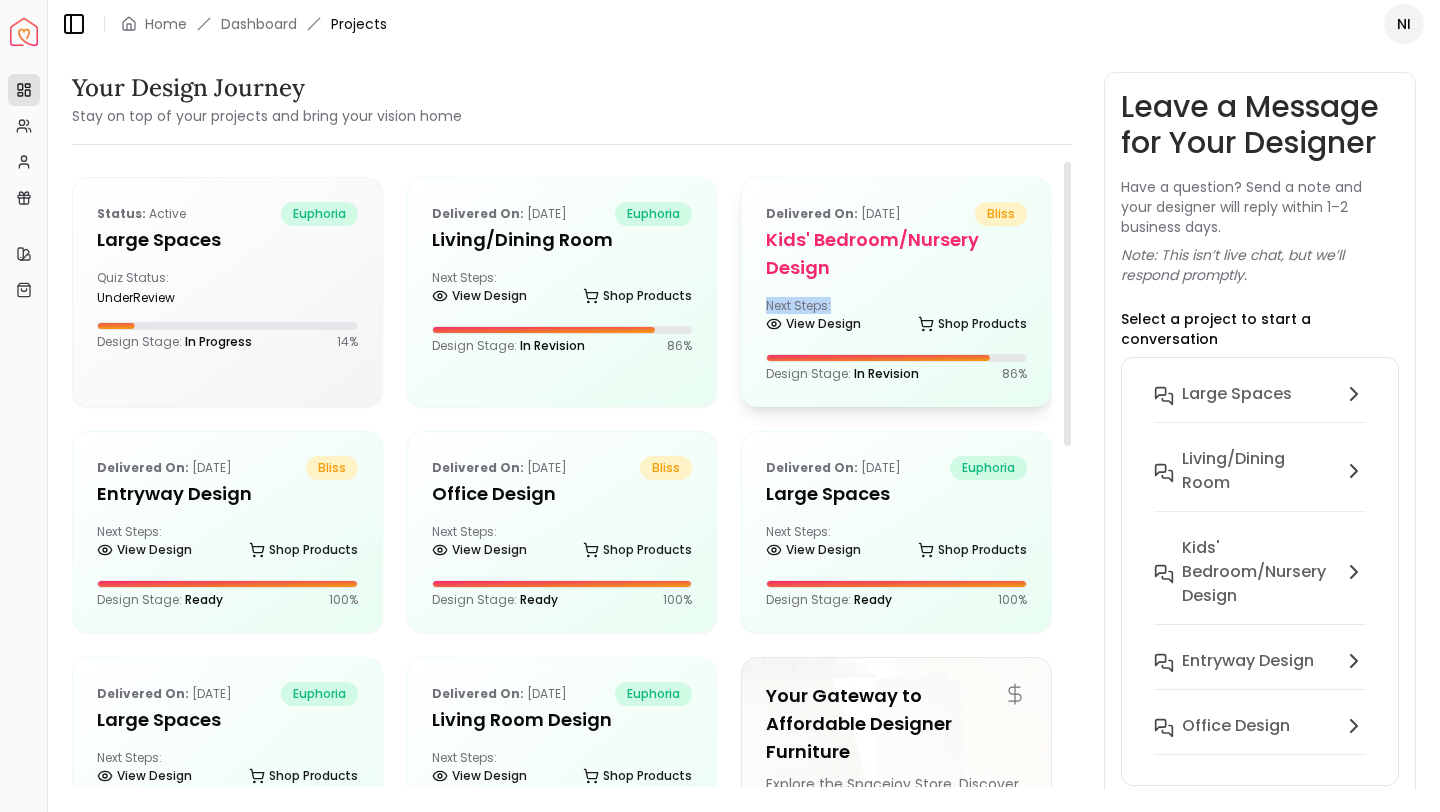 click on "Next Steps: View Design Shop Products" at bounding box center [896, 318] 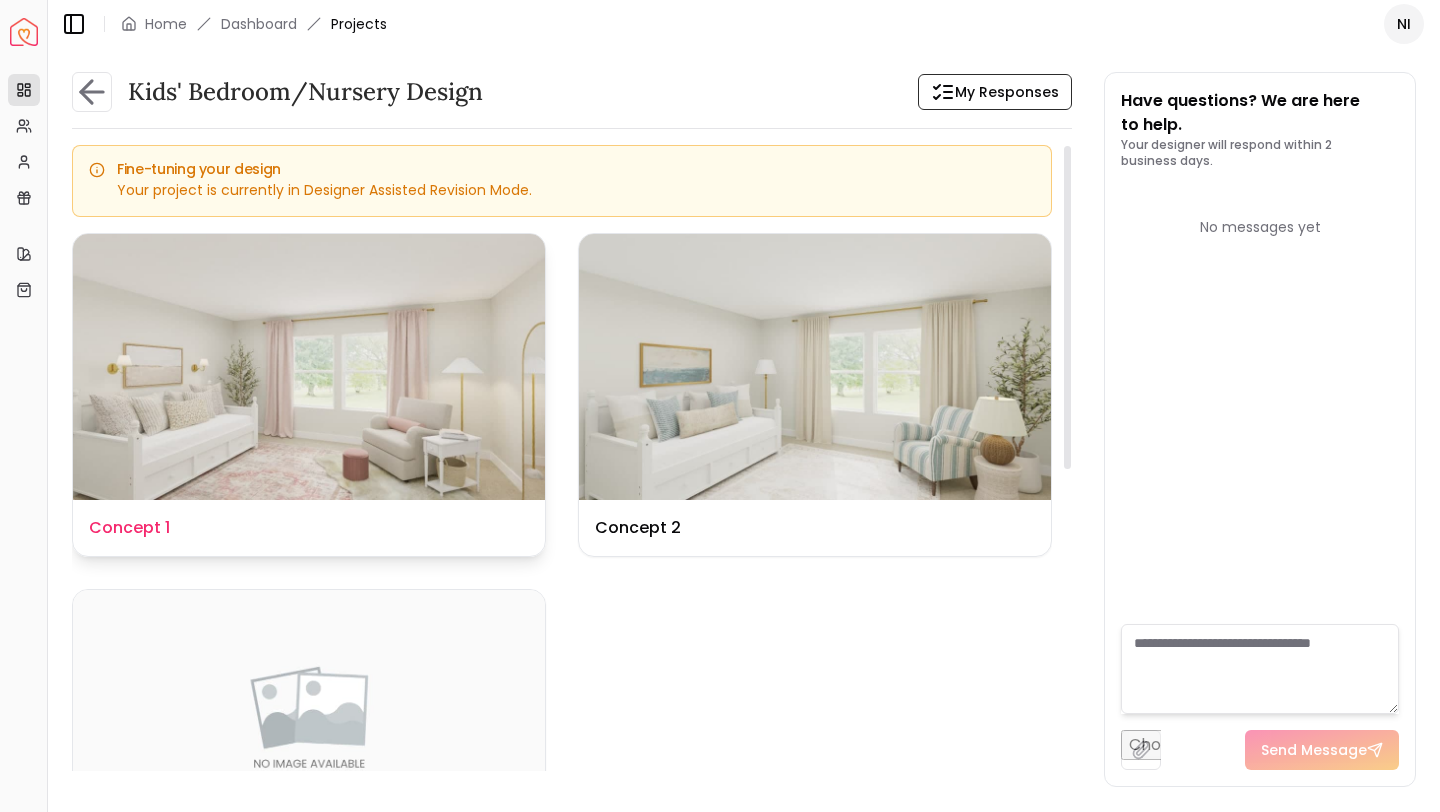 click on "Design Name Concept 1" at bounding box center [309, 528] 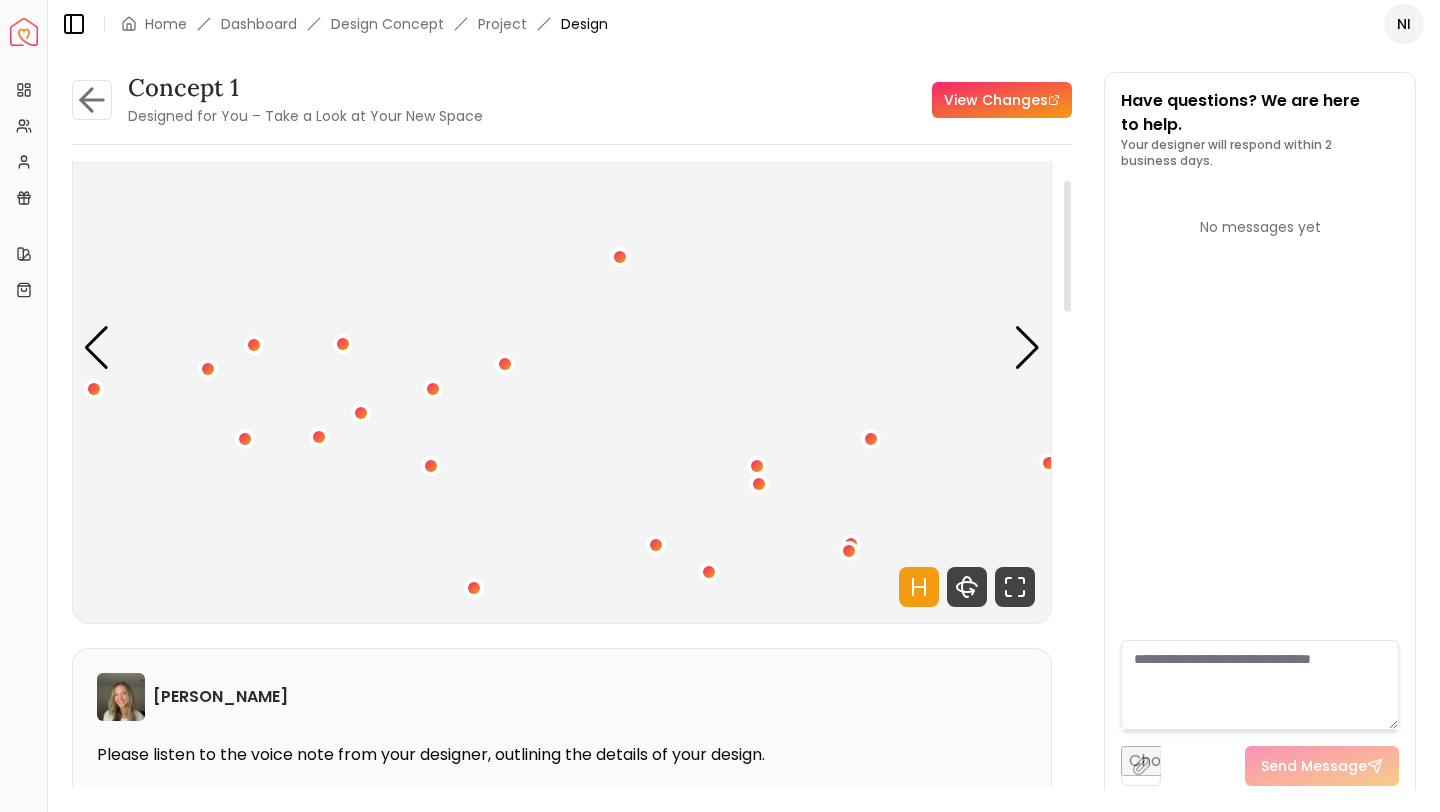 scroll, scrollTop: 102, scrollLeft: 0, axis: vertical 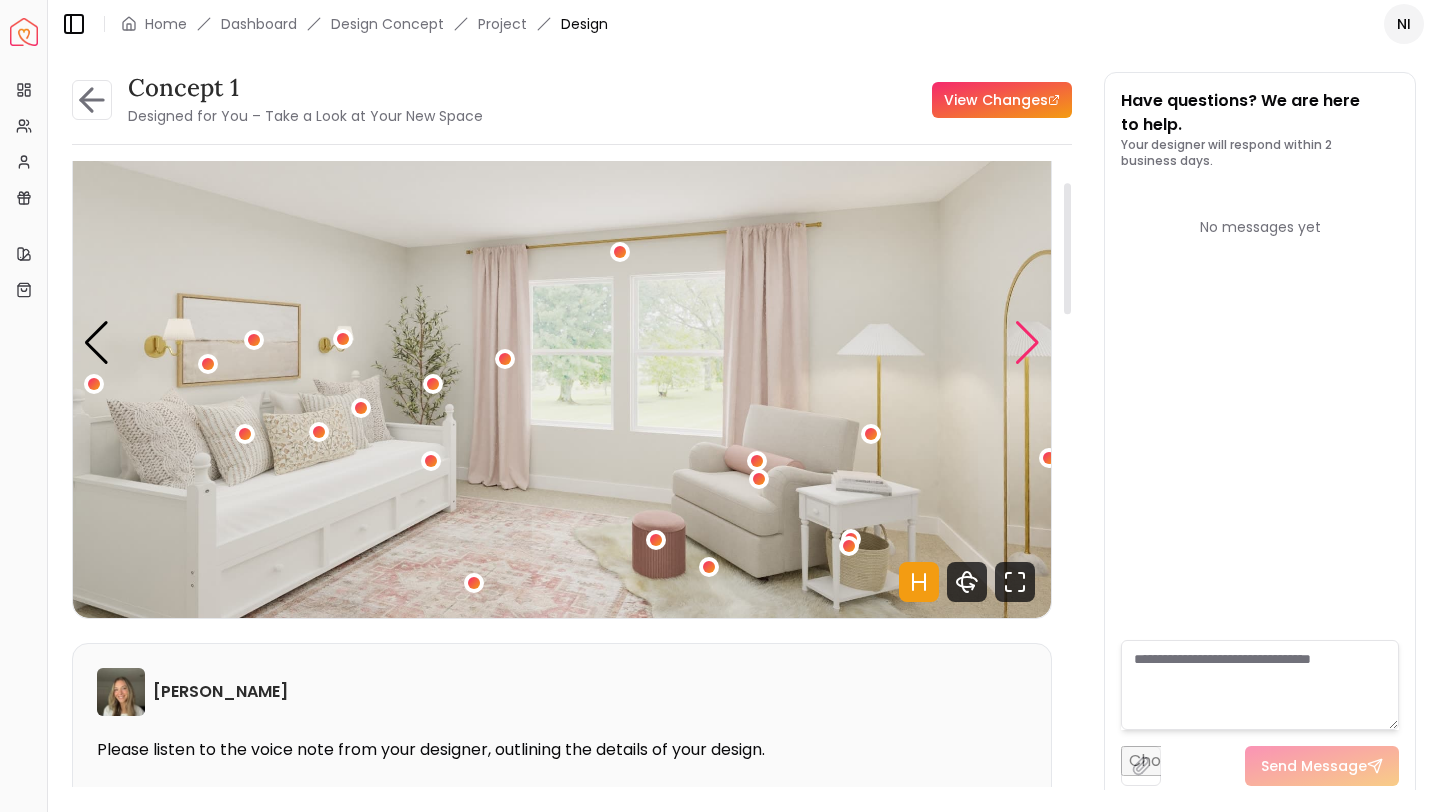 click at bounding box center [1027, 343] 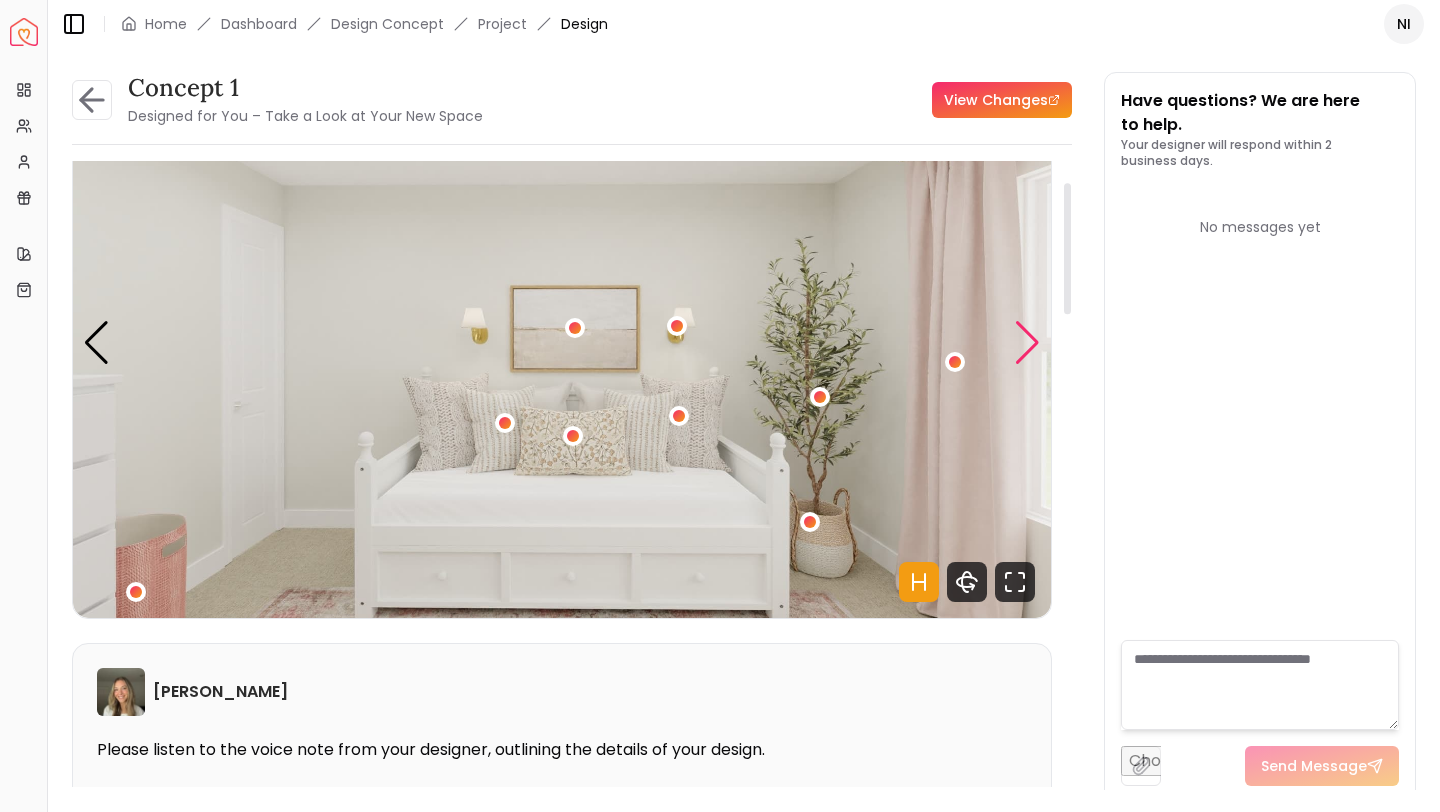 click at bounding box center [1027, 343] 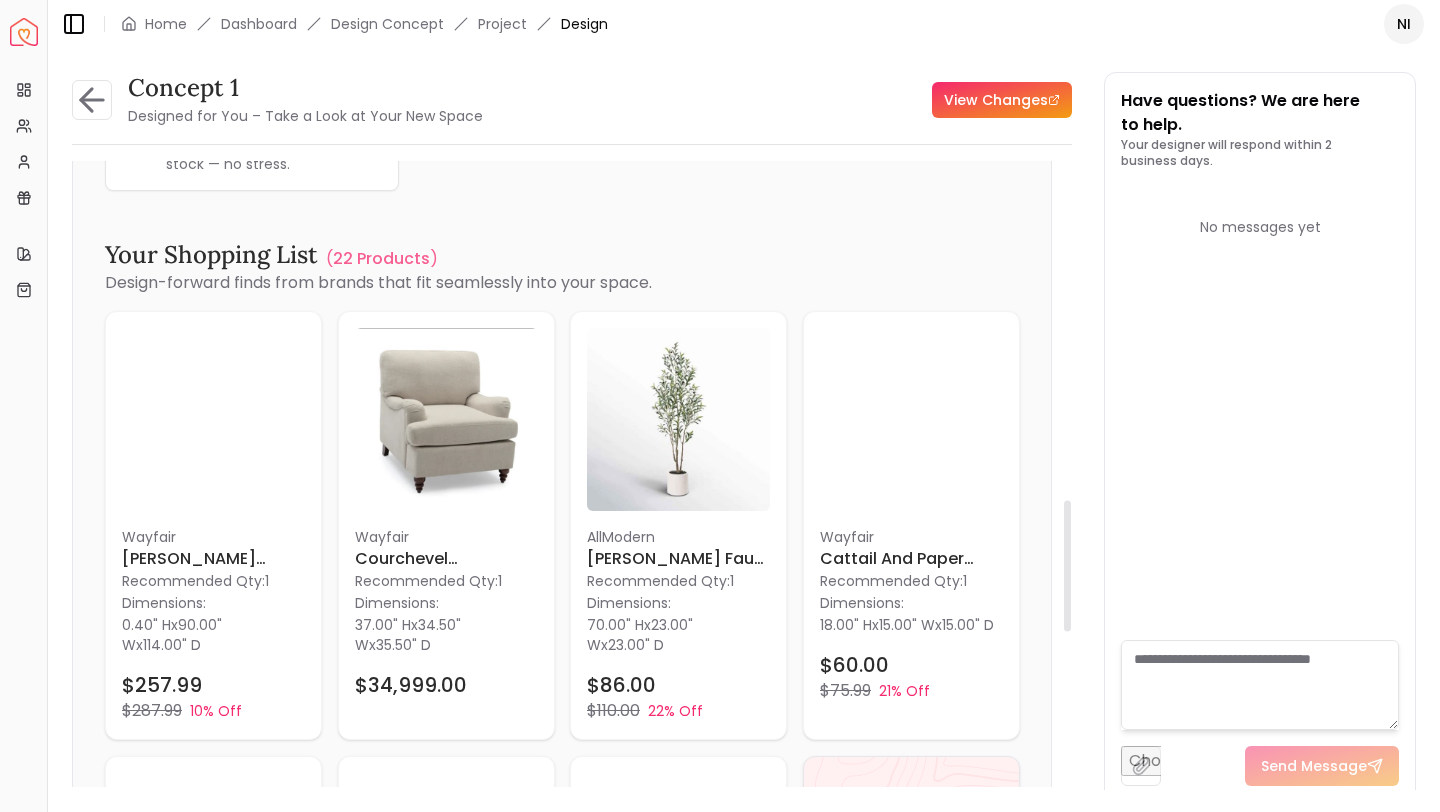 scroll, scrollTop: 1780, scrollLeft: 0, axis: vertical 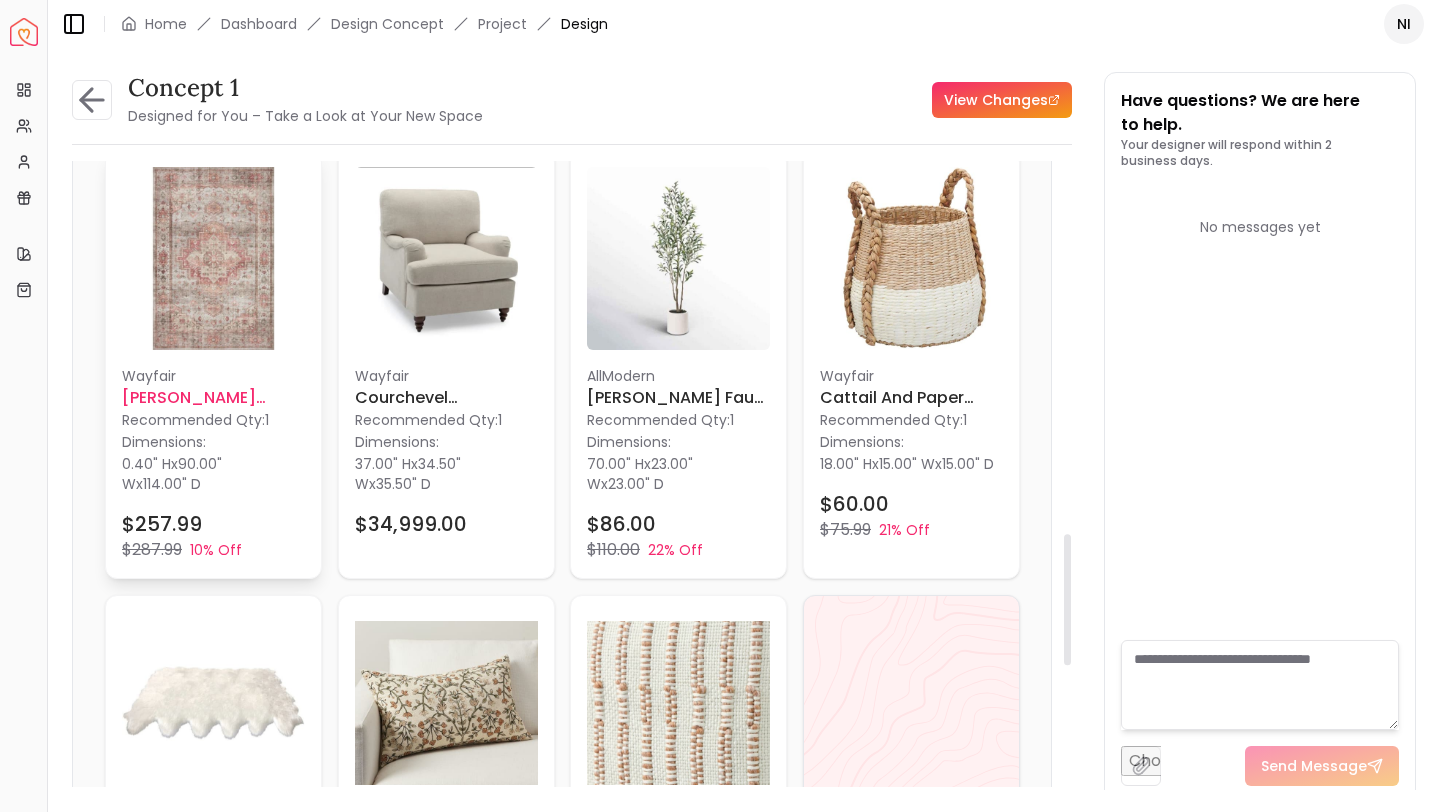 click at bounding box center [213, 258] 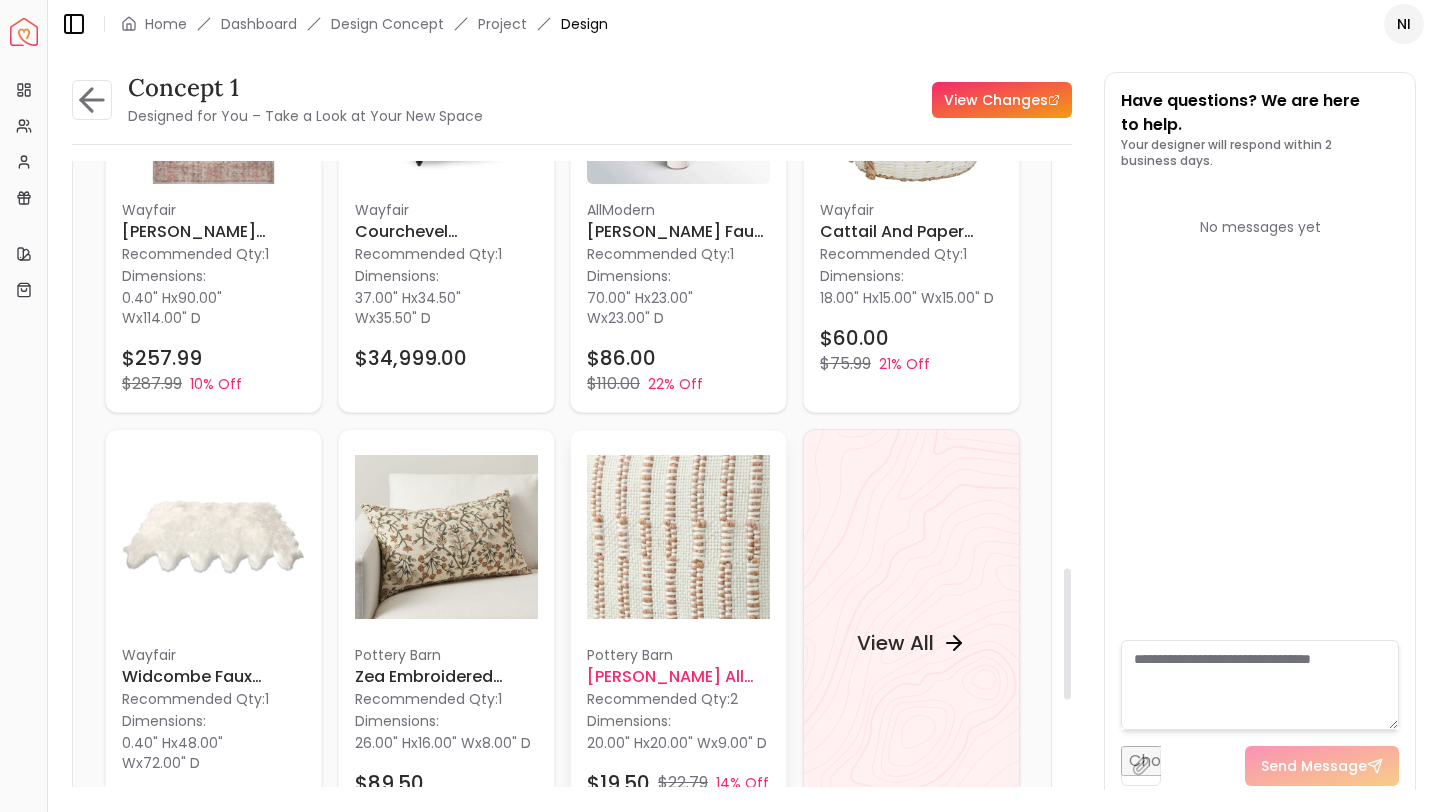 scroll, scrollTop: 1951, scrollLeft: 0, axis: vertical 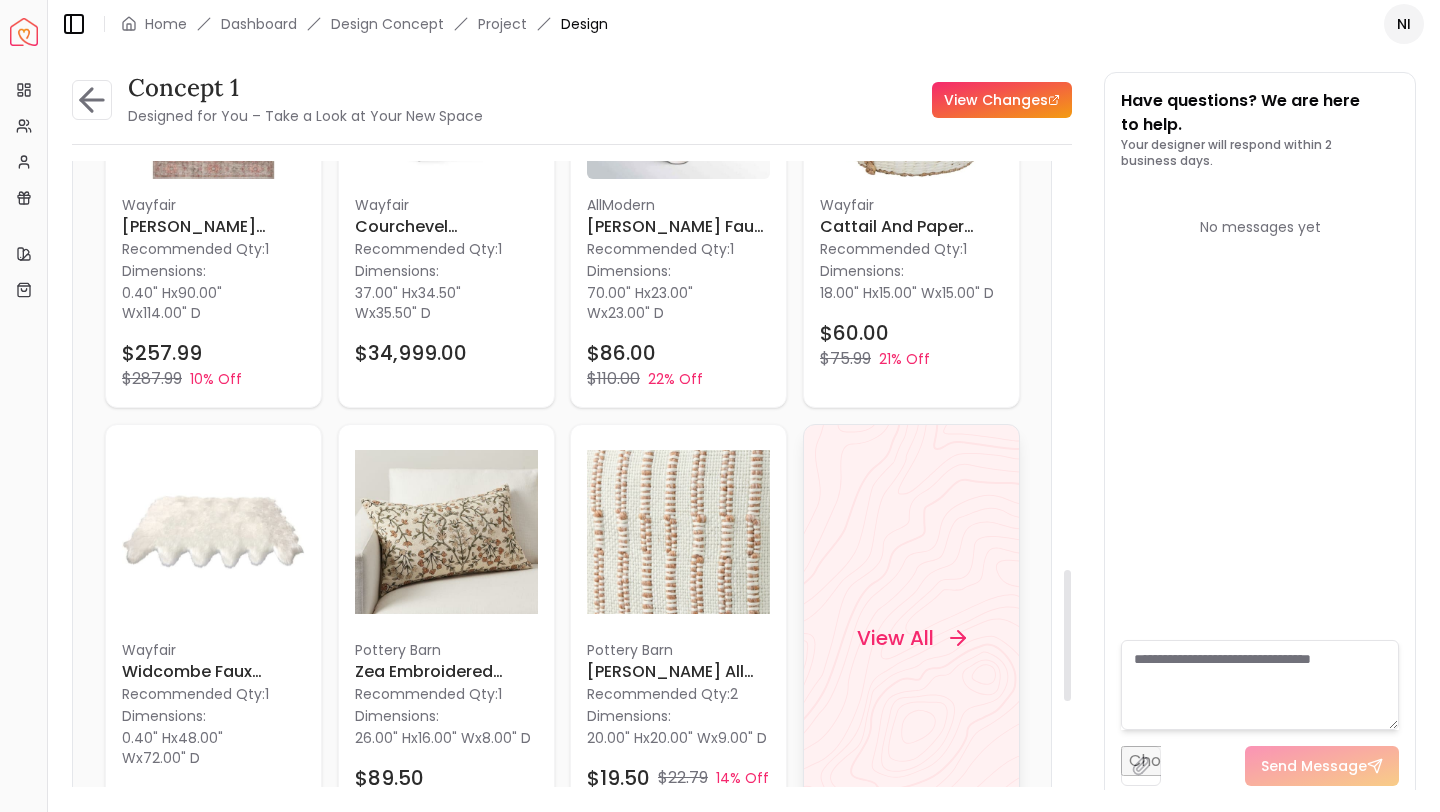 click on "View All" at bounding box center (894, 638) 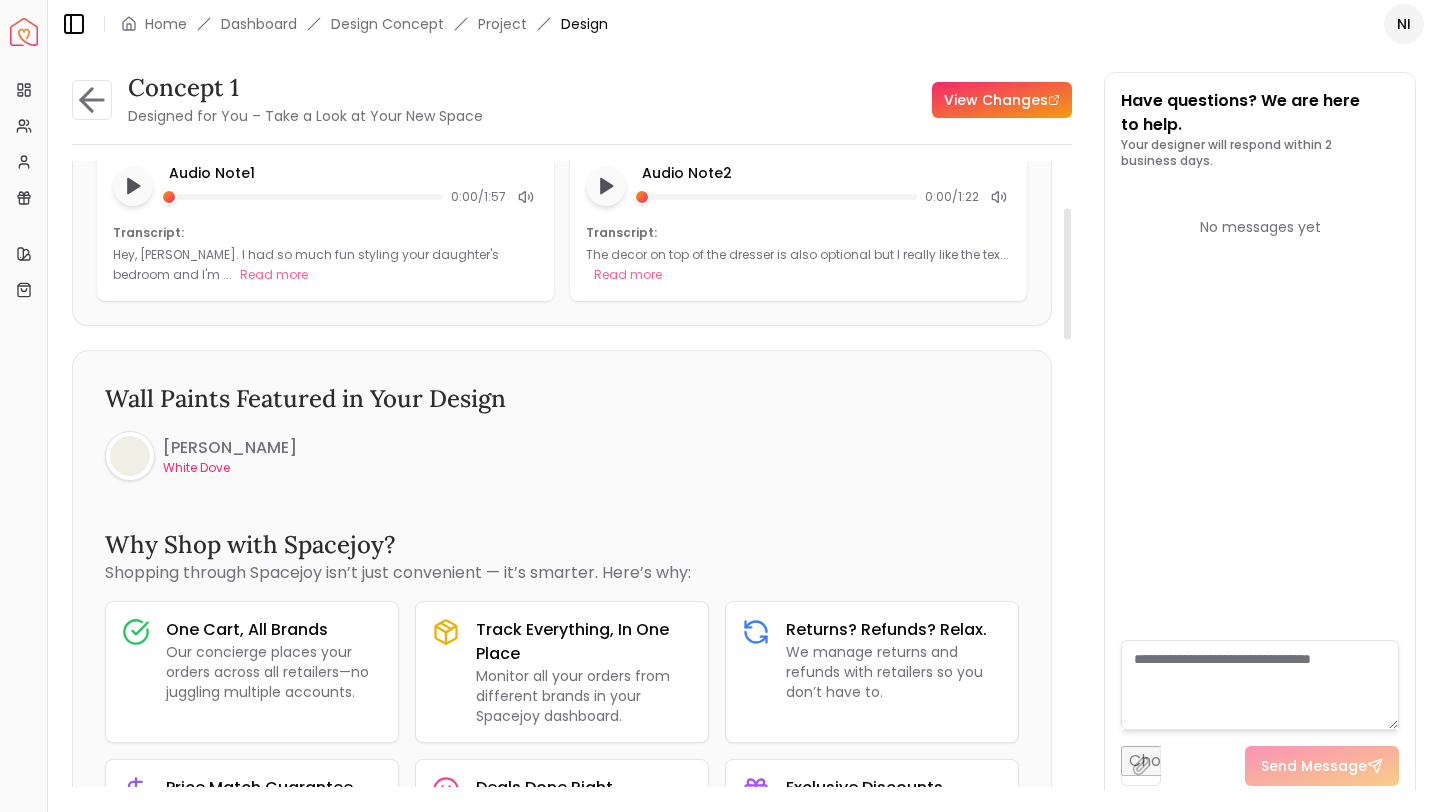 scroll, scrollTop: 0, scrollLeft: 0, axis: both 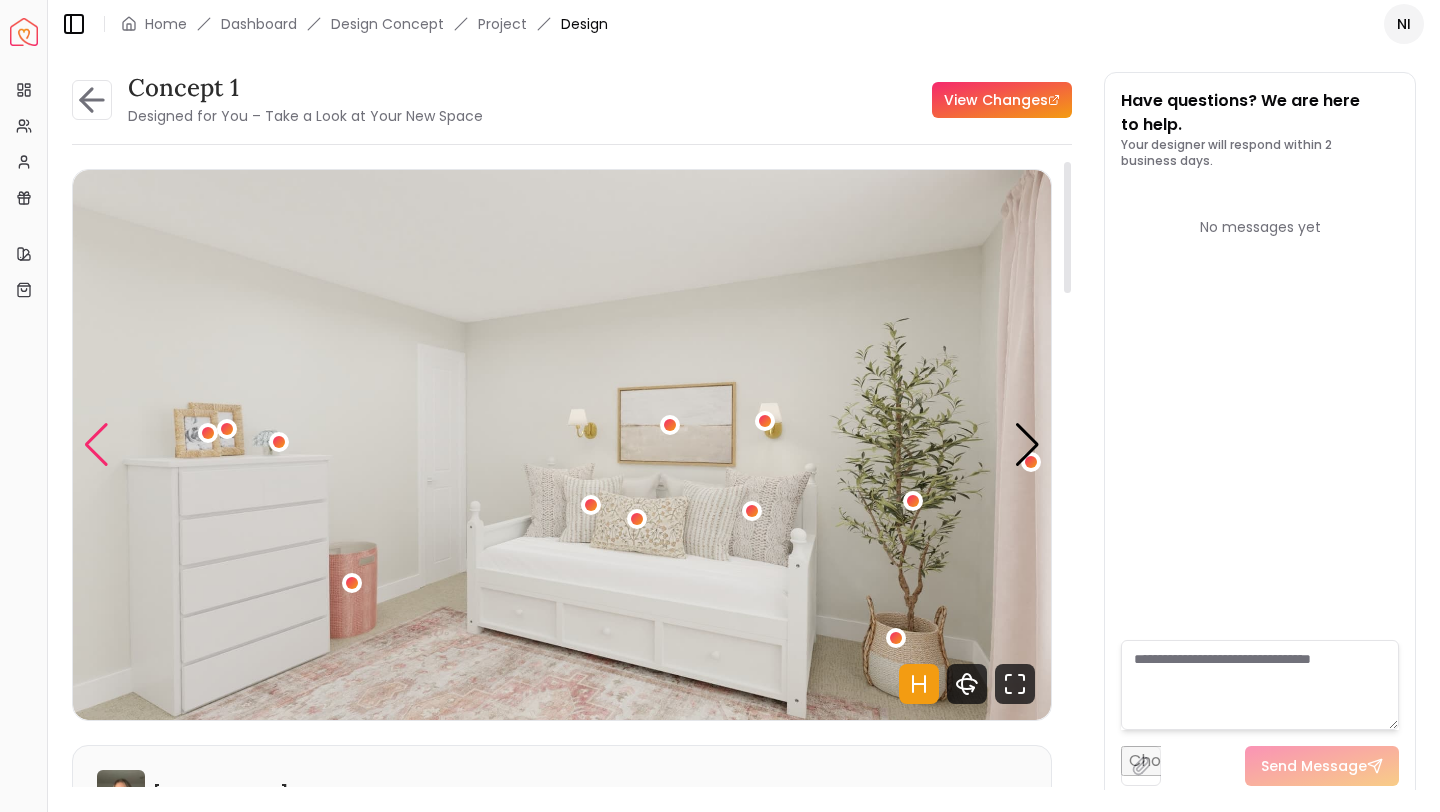click at bounding box center [96, 445] 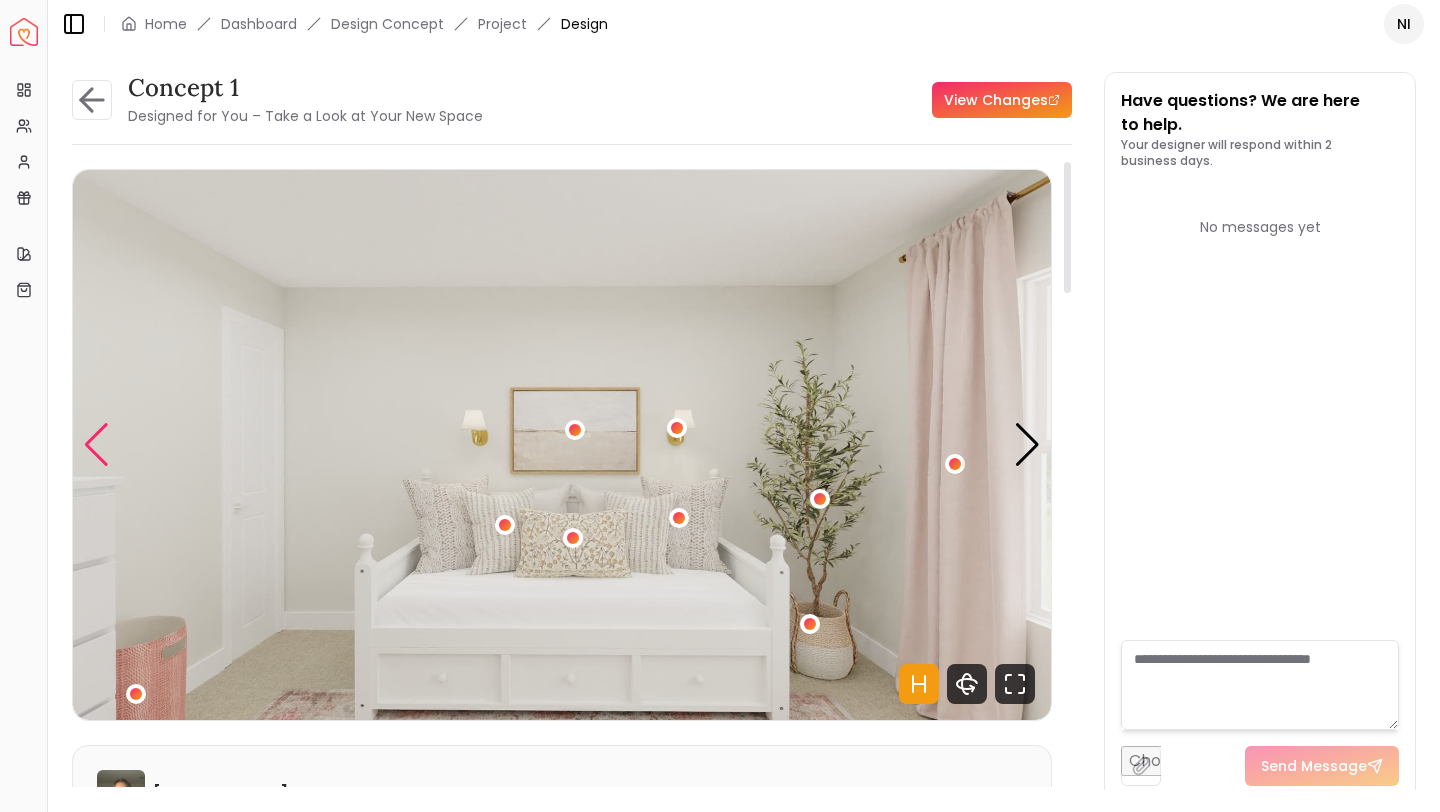 click at bounding box center (96, 445) 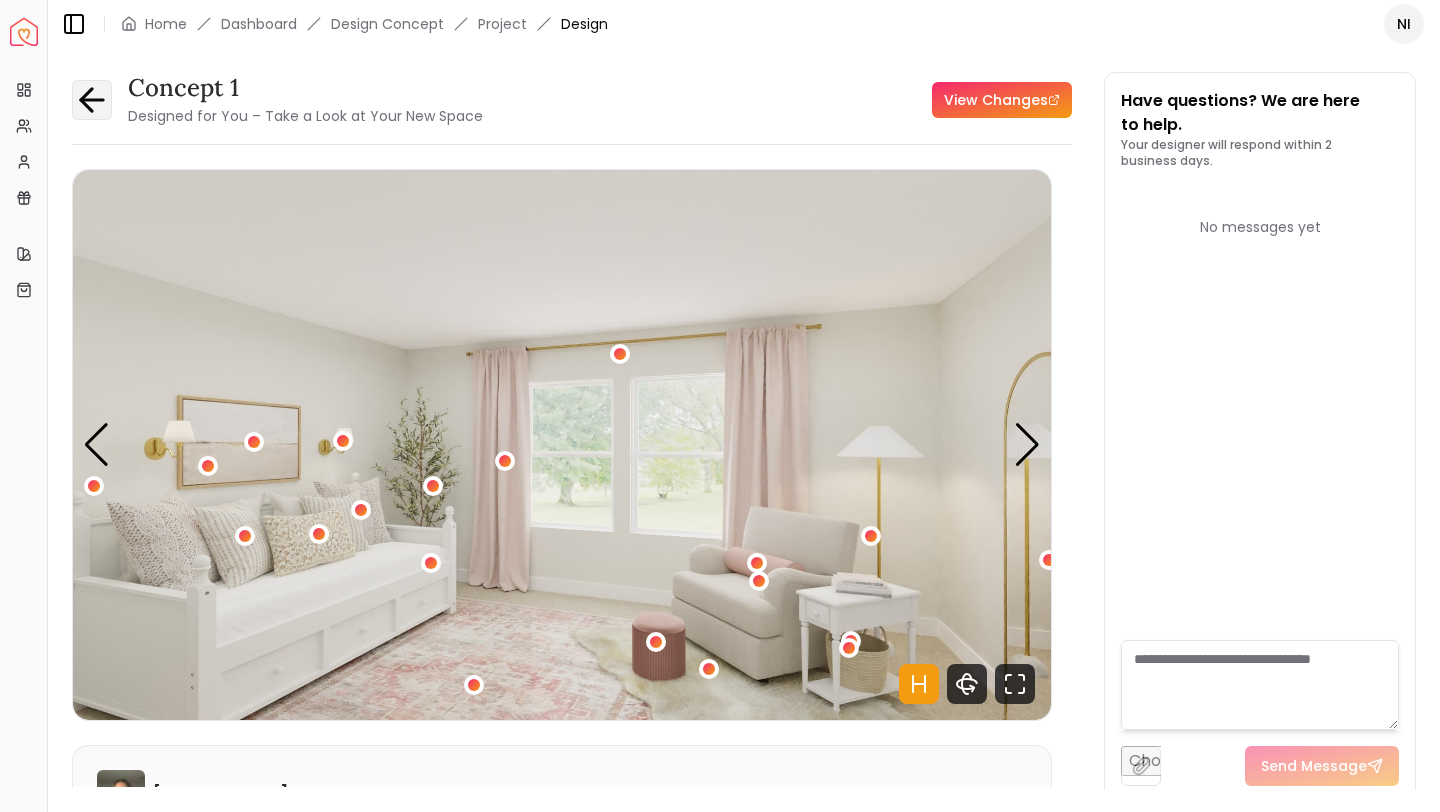 click 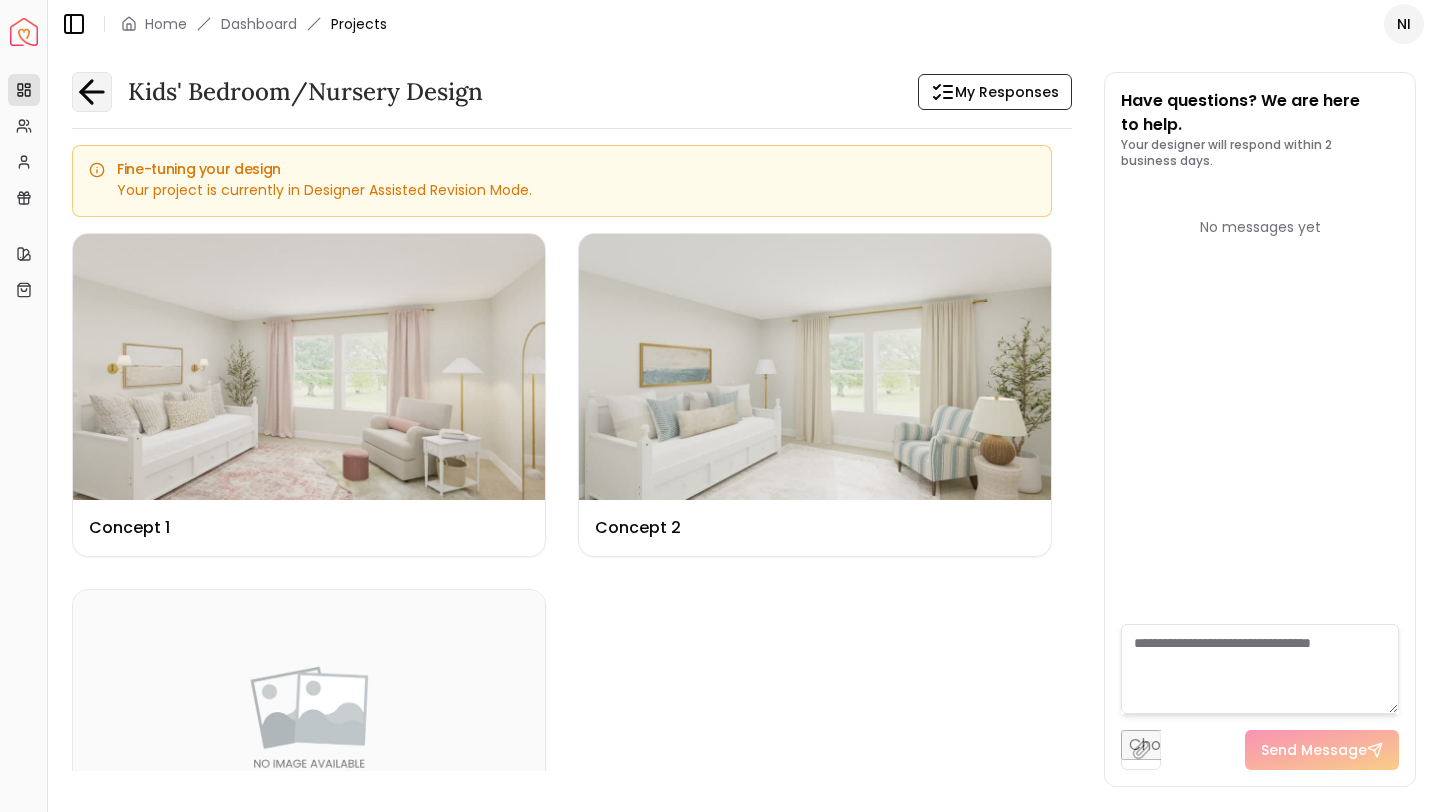 click 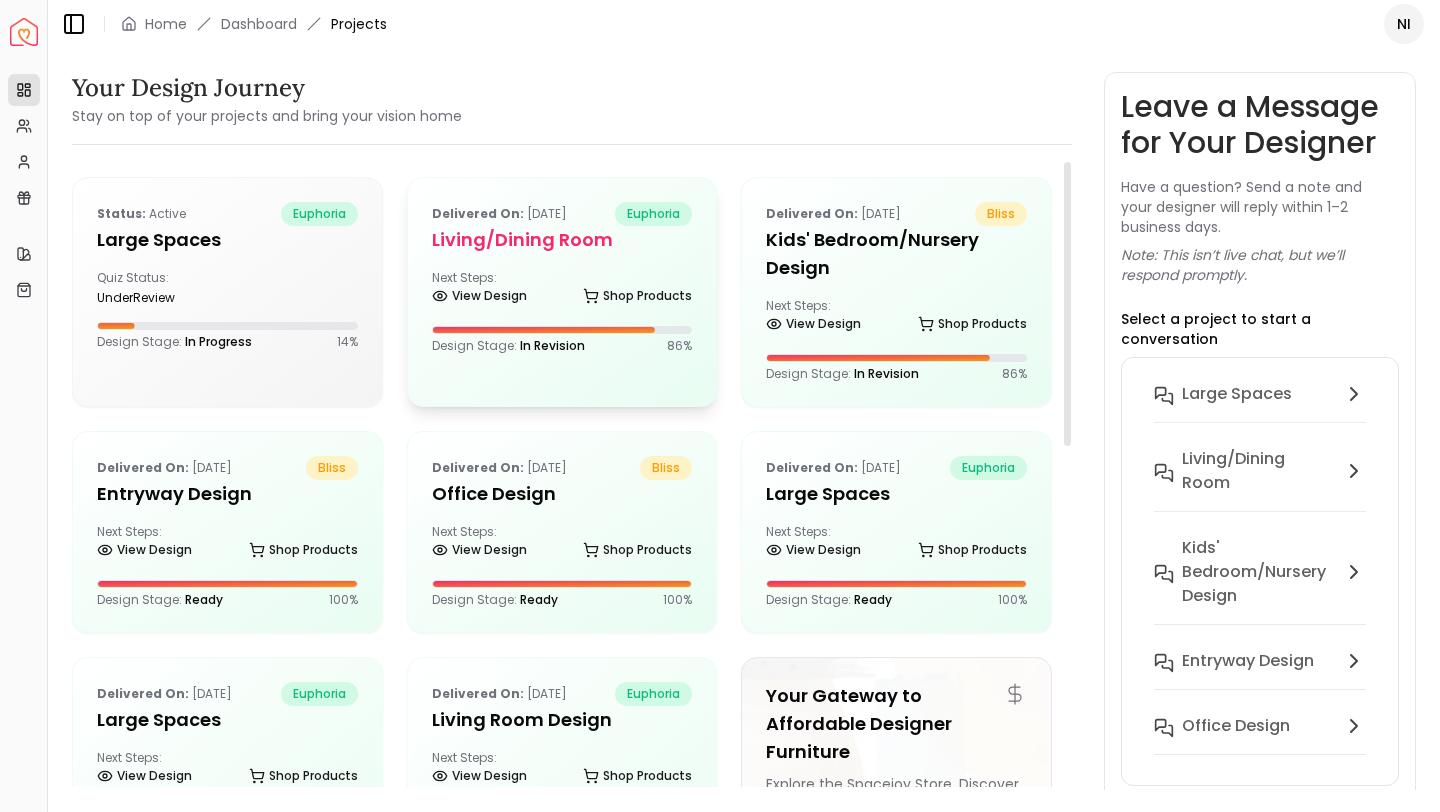 click on "Delivered on:   [DATE] euphoria Living/Dining Room Next Steps: View Design Shop Products Design Stage:   In Revision 86 %" at bounding box center [562, 278] 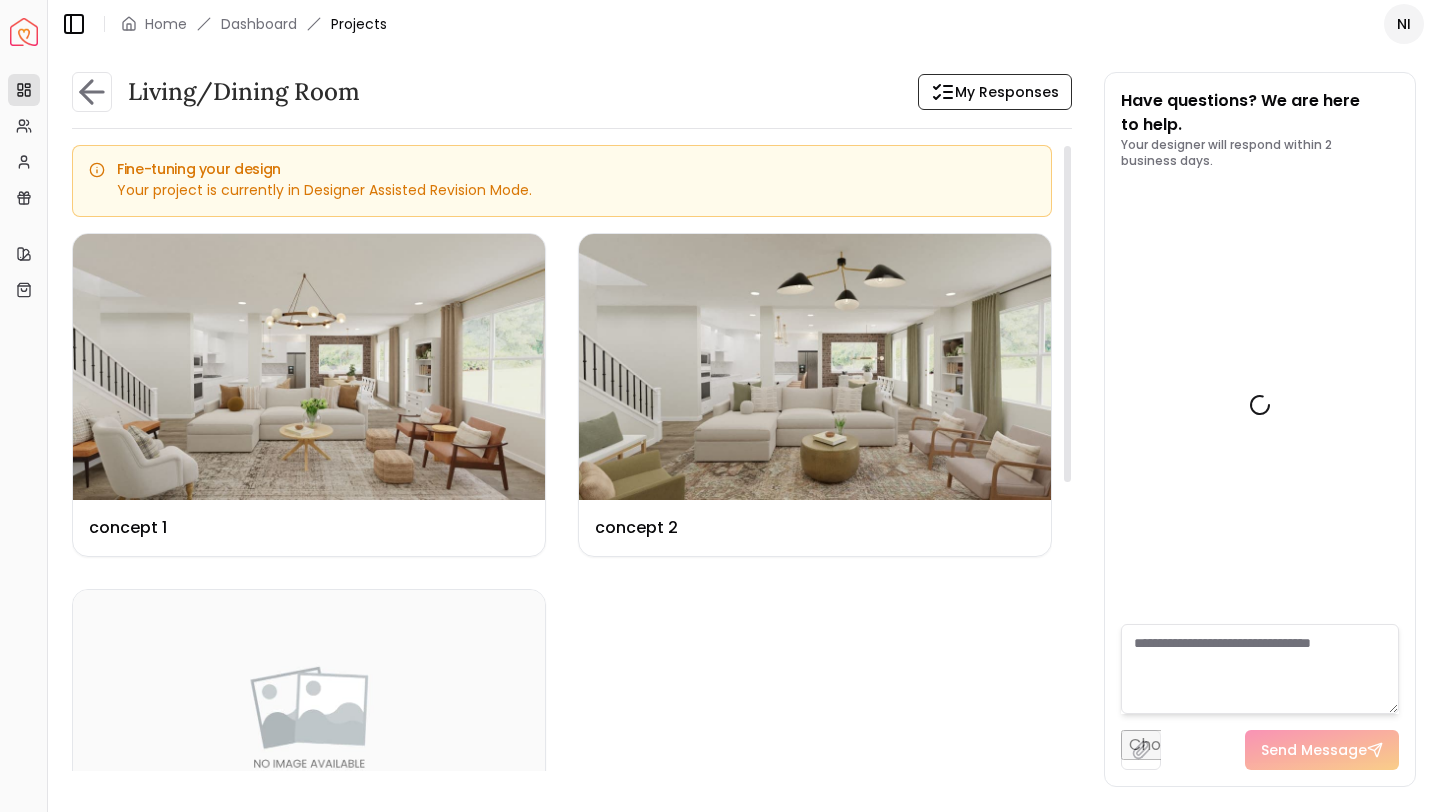 scroll, scrollTop: 3665, scrollLeft: 0, axis: vertical 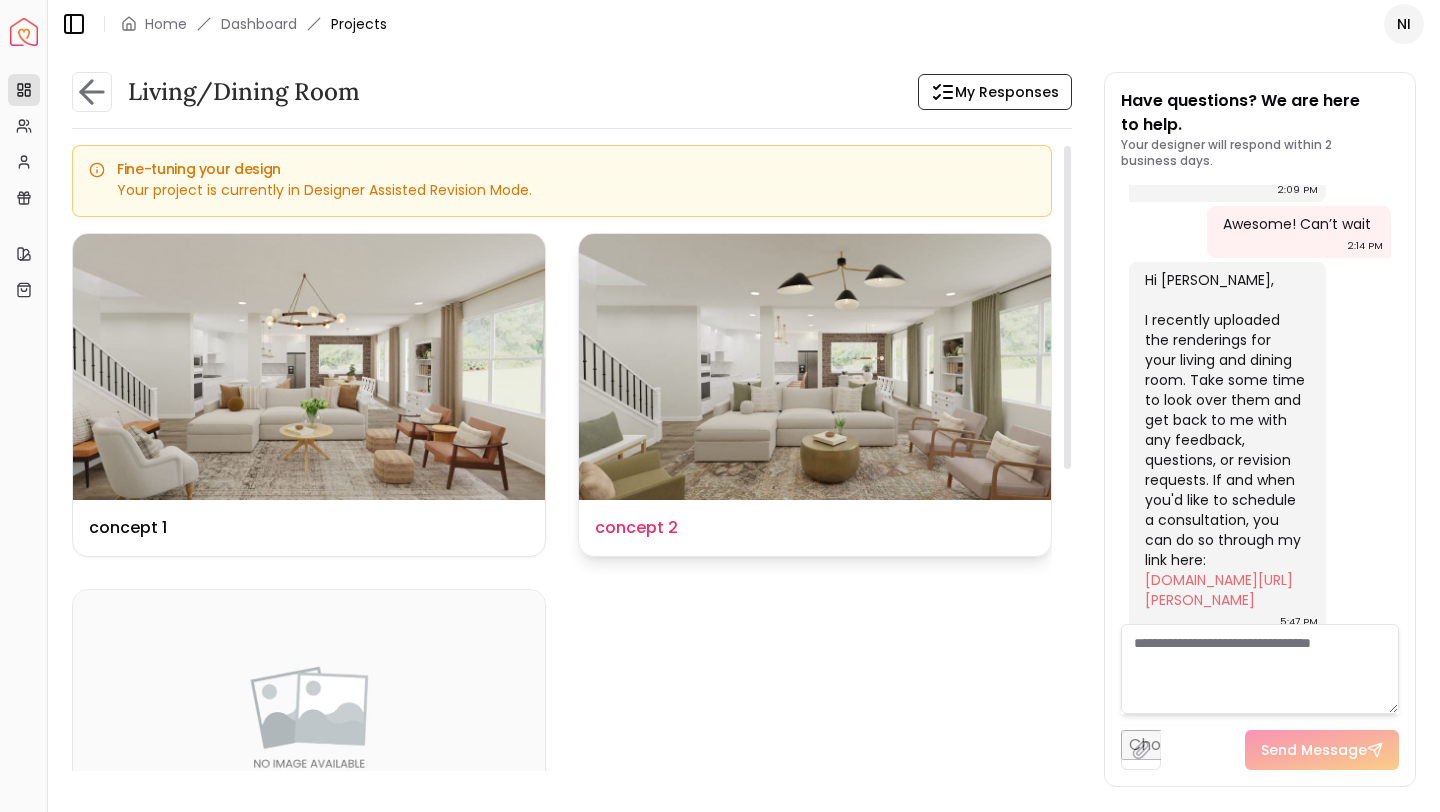 click on "Design Name concept 2" at bounding box center [815, 528] 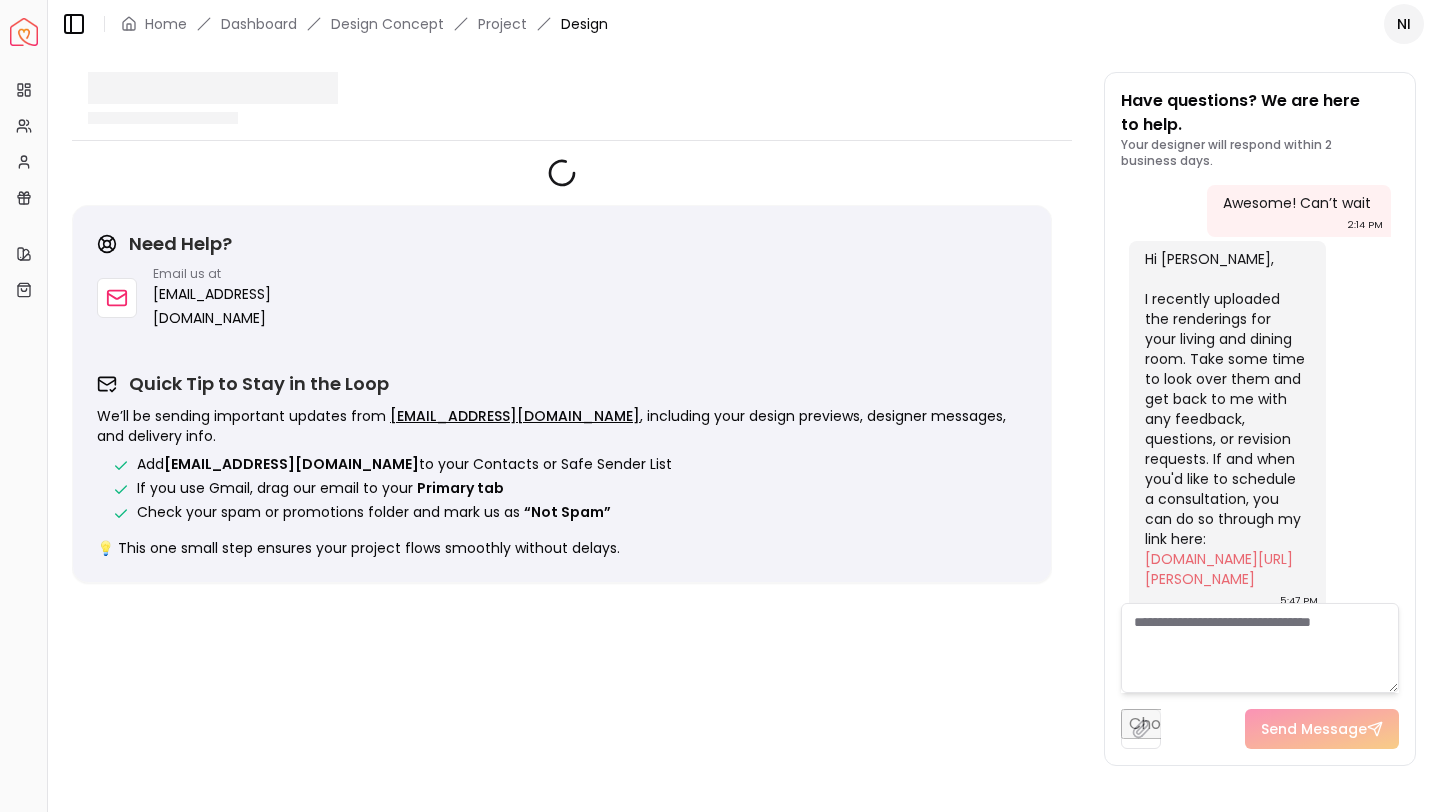 scroll, scrollTop: 3649, scrollLeft: 0, axis: vertical 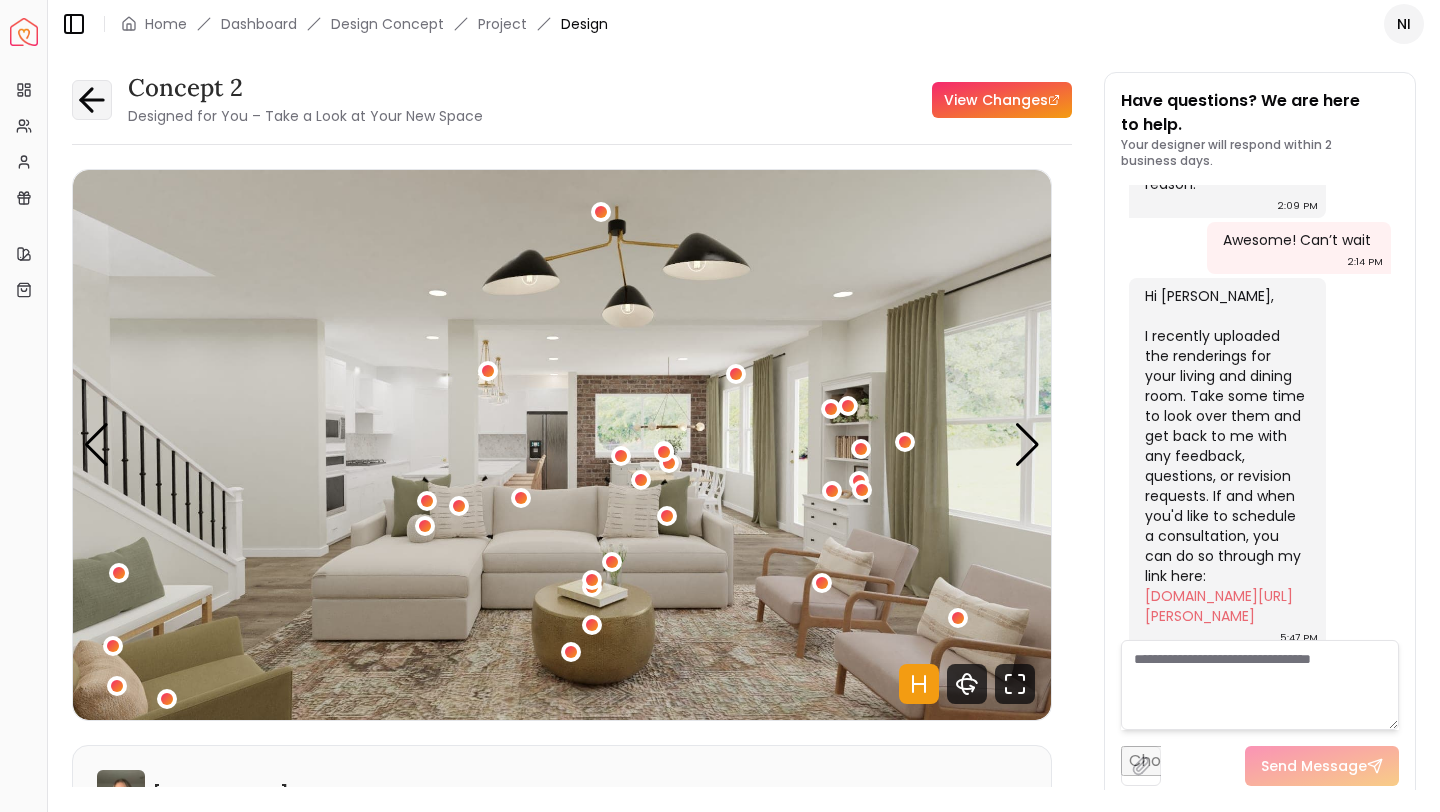 click 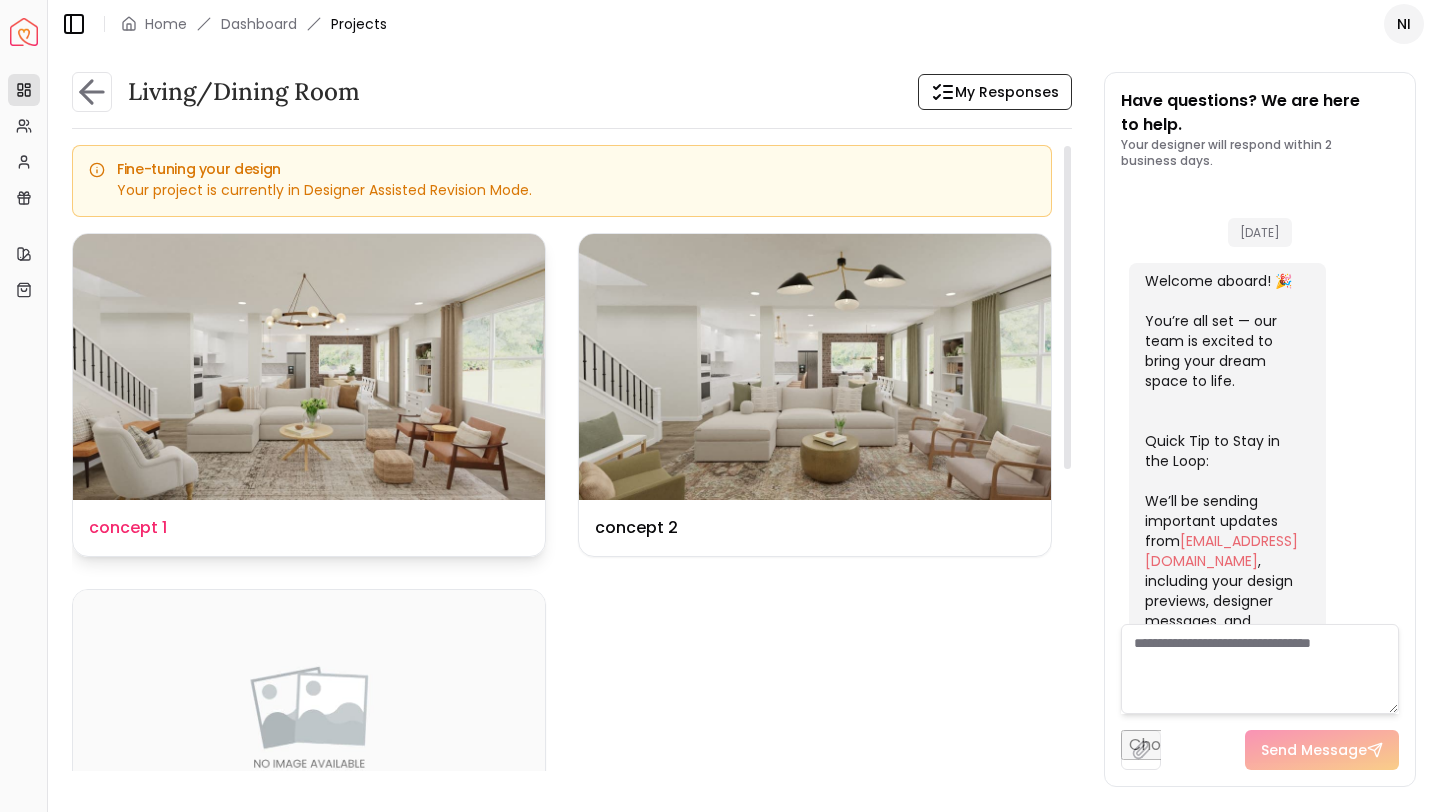 scroll, scrollTop: 3665, scrollLeft: 0, axis: vertical 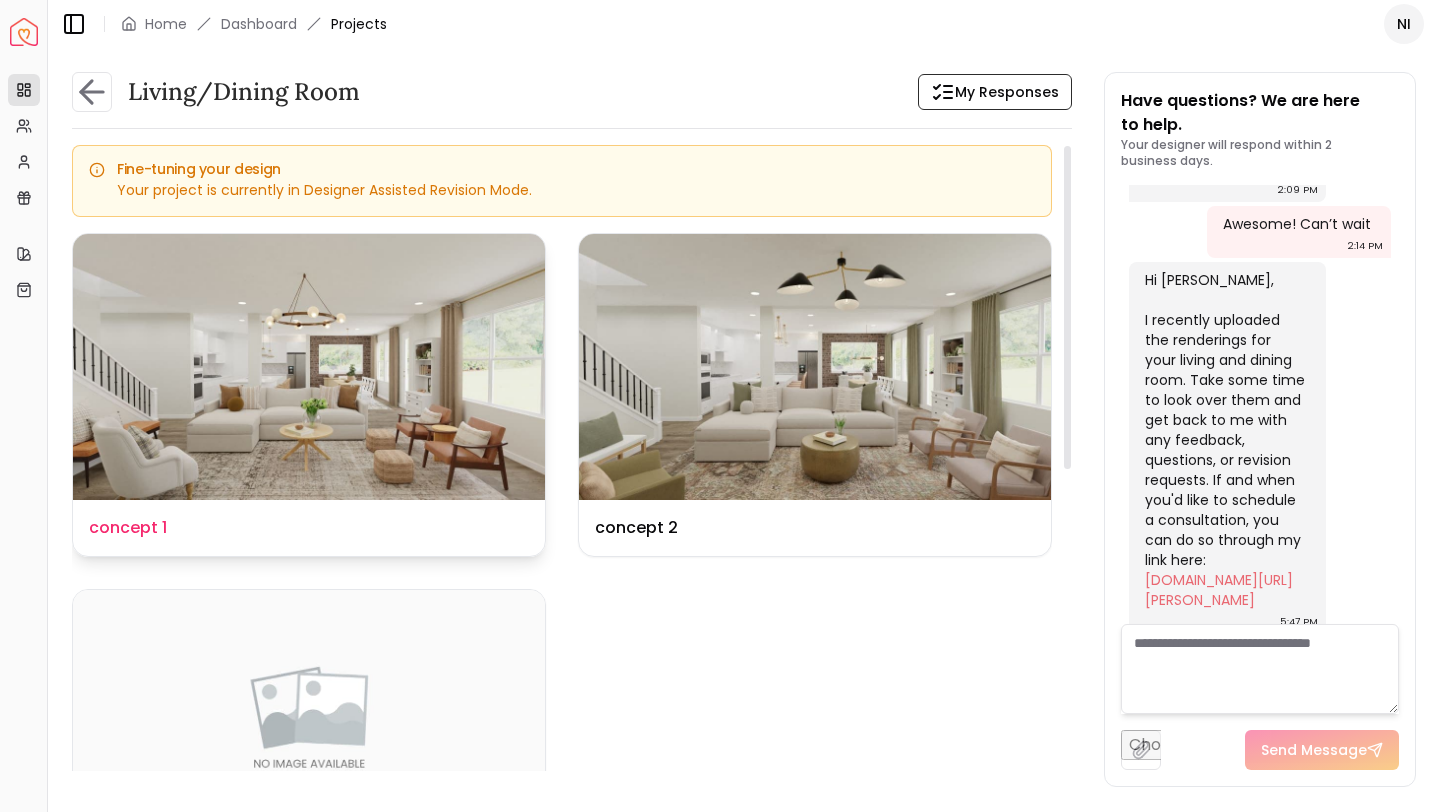 click at bounding box center (309, 367) 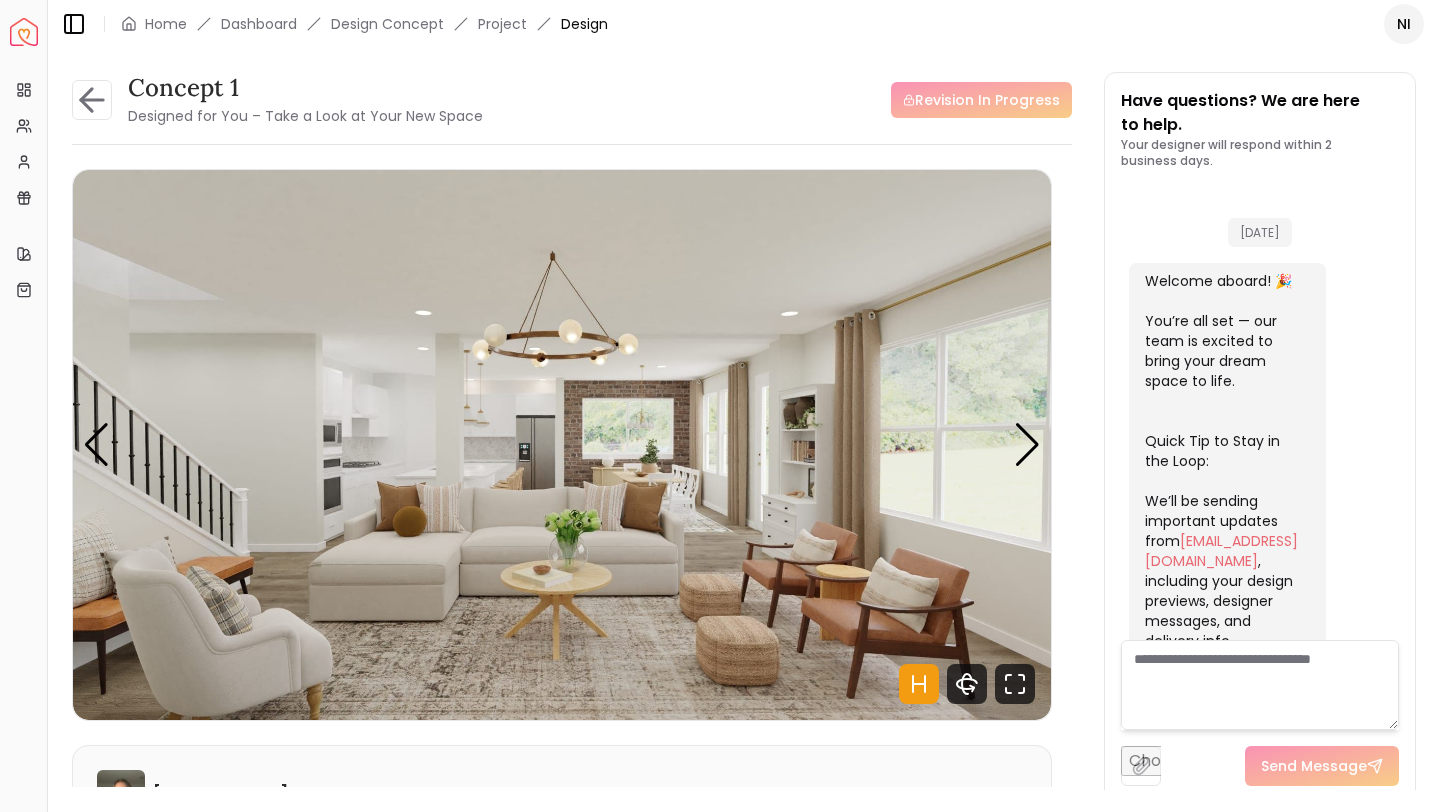 scroll, scrollTop: 3649, scrollLeft: 0, axis: vertical 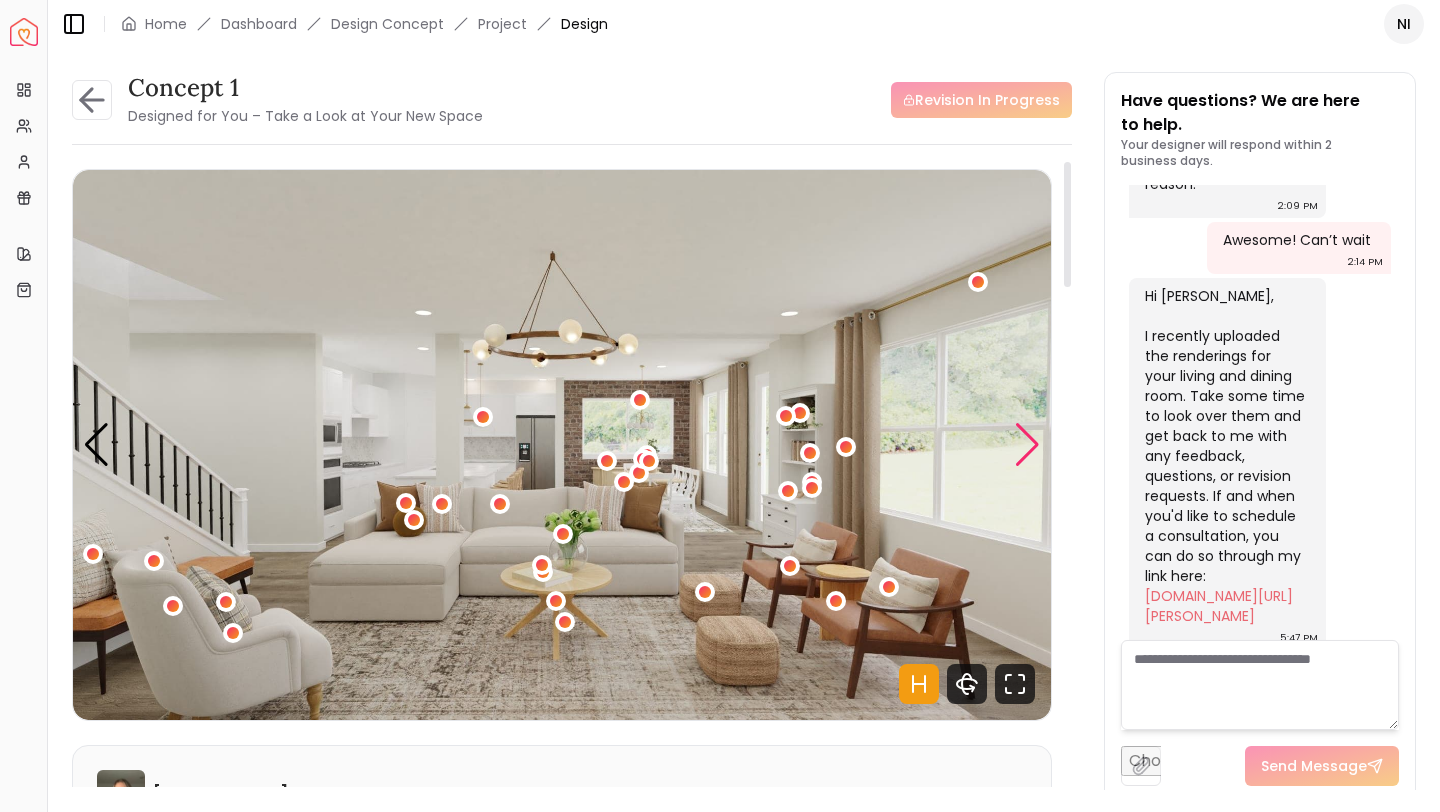 click at bounding box center [1027, 445] 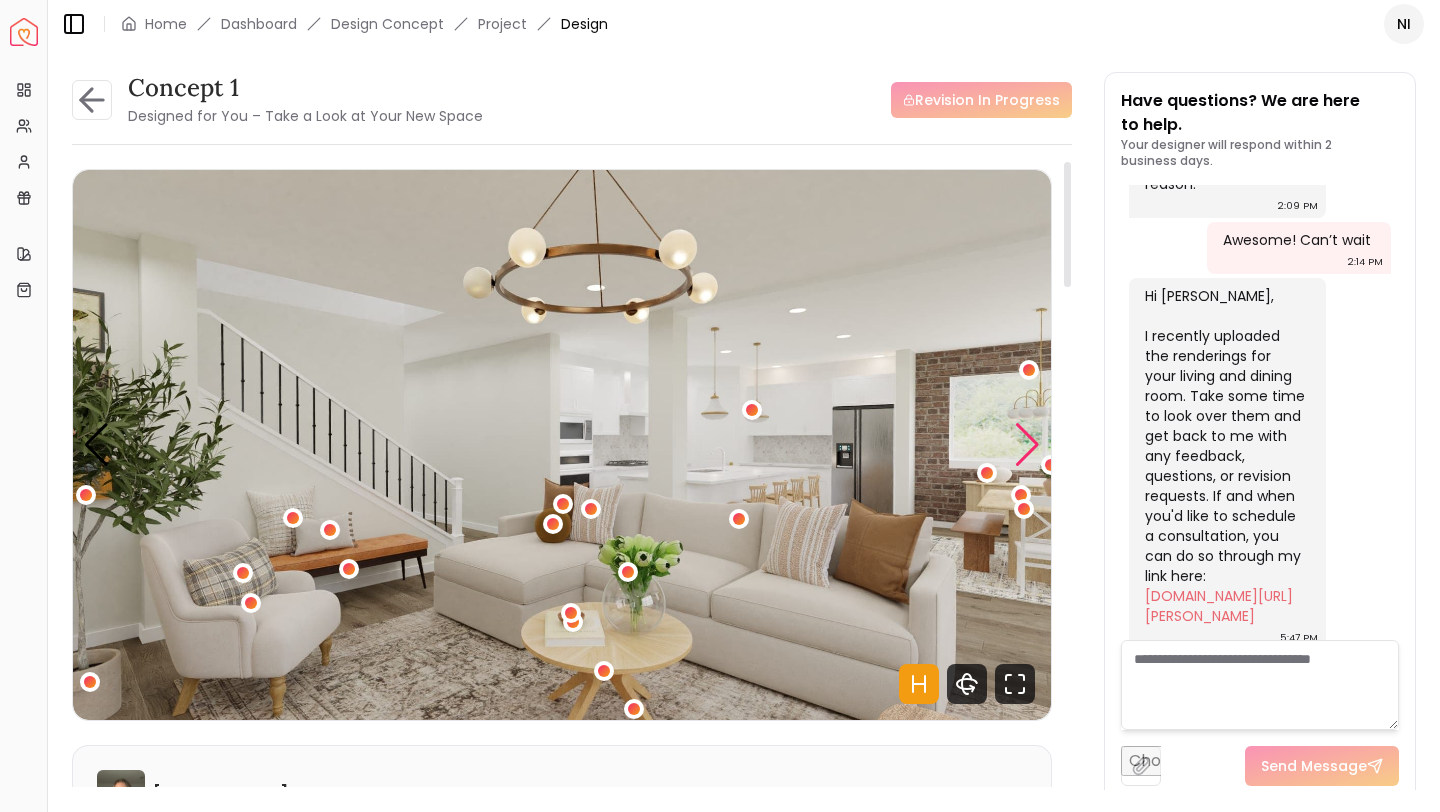 click at bounding box center [1027, 445] 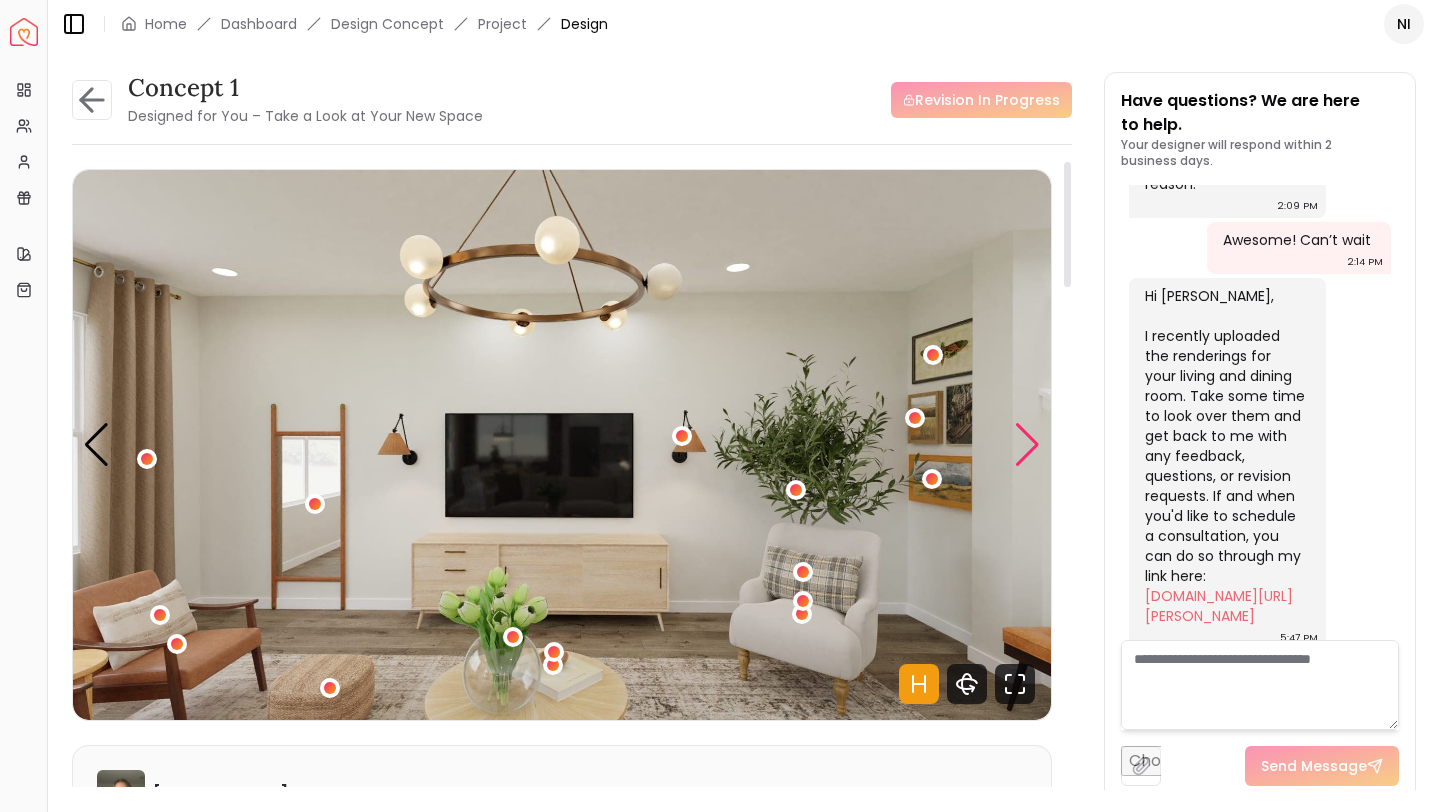 click at bounding box center (1027, 445) 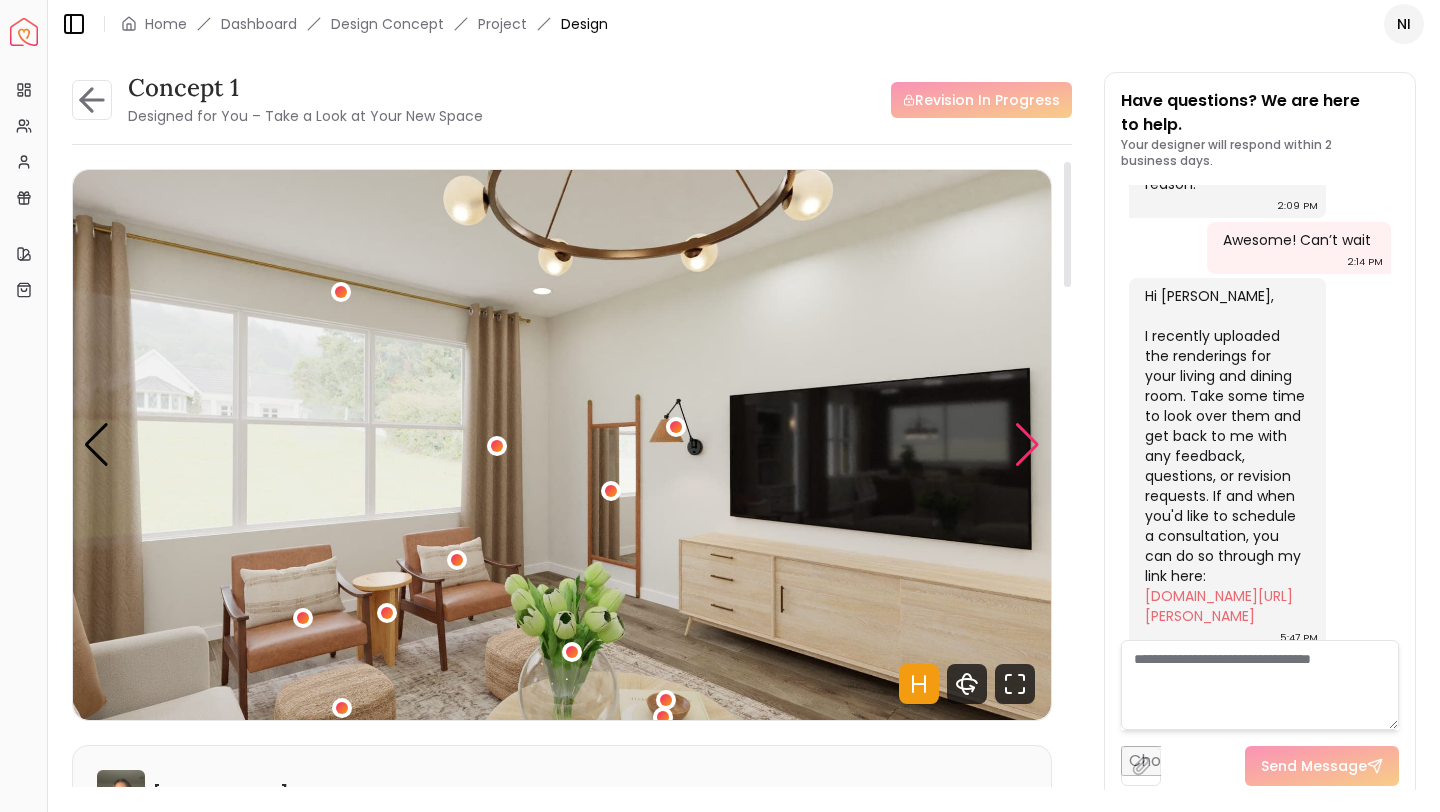 click at bounding box center [1027, 445] 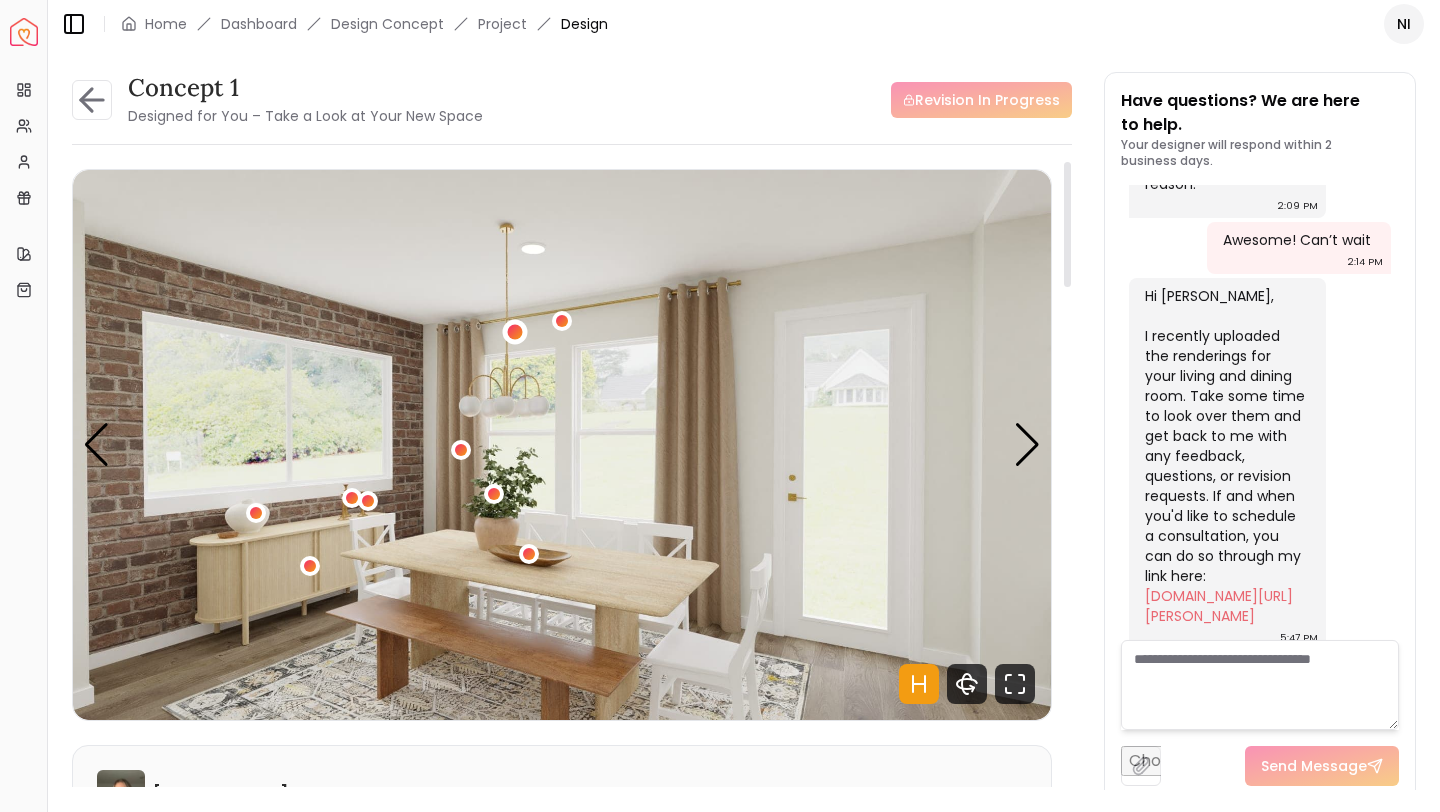 click at bounding box center [515, 331] 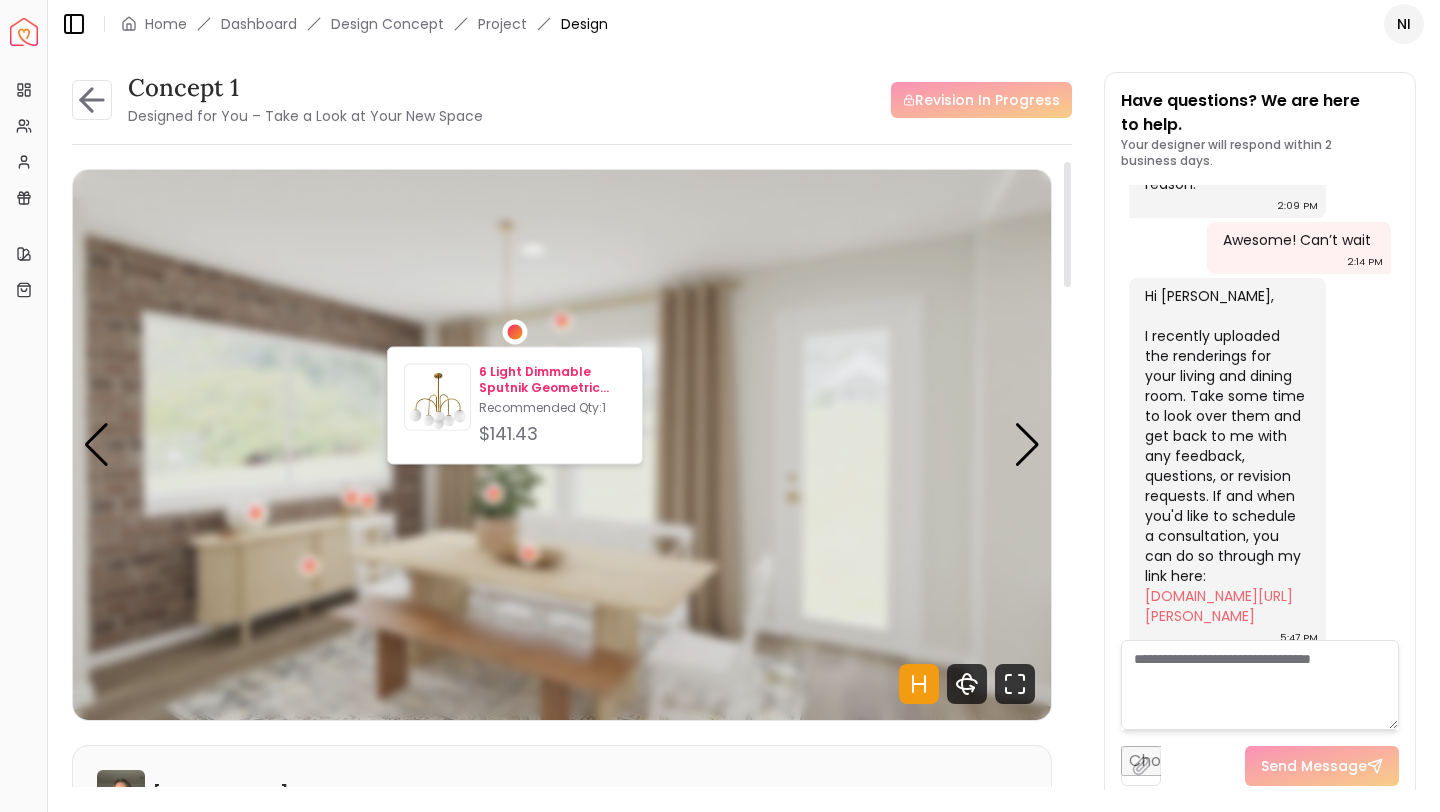 click on "6 Light Dimmable Sputnik Geometric Chandelier" at bounding box center [552, 380] 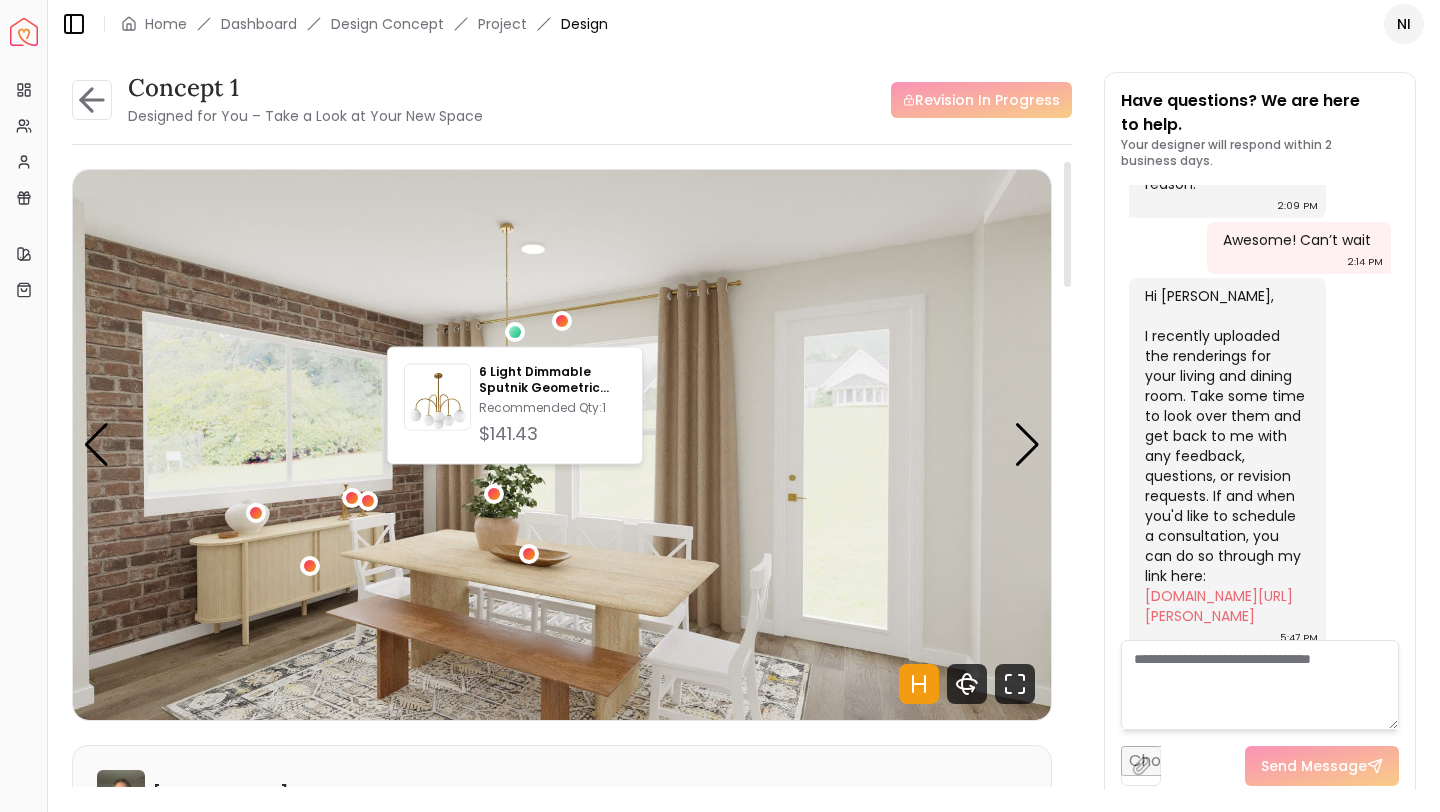 click on "concept 1 Designed for You – Take a Look at Your New Space  Revision In Progress" at bounding box center [572, 100] 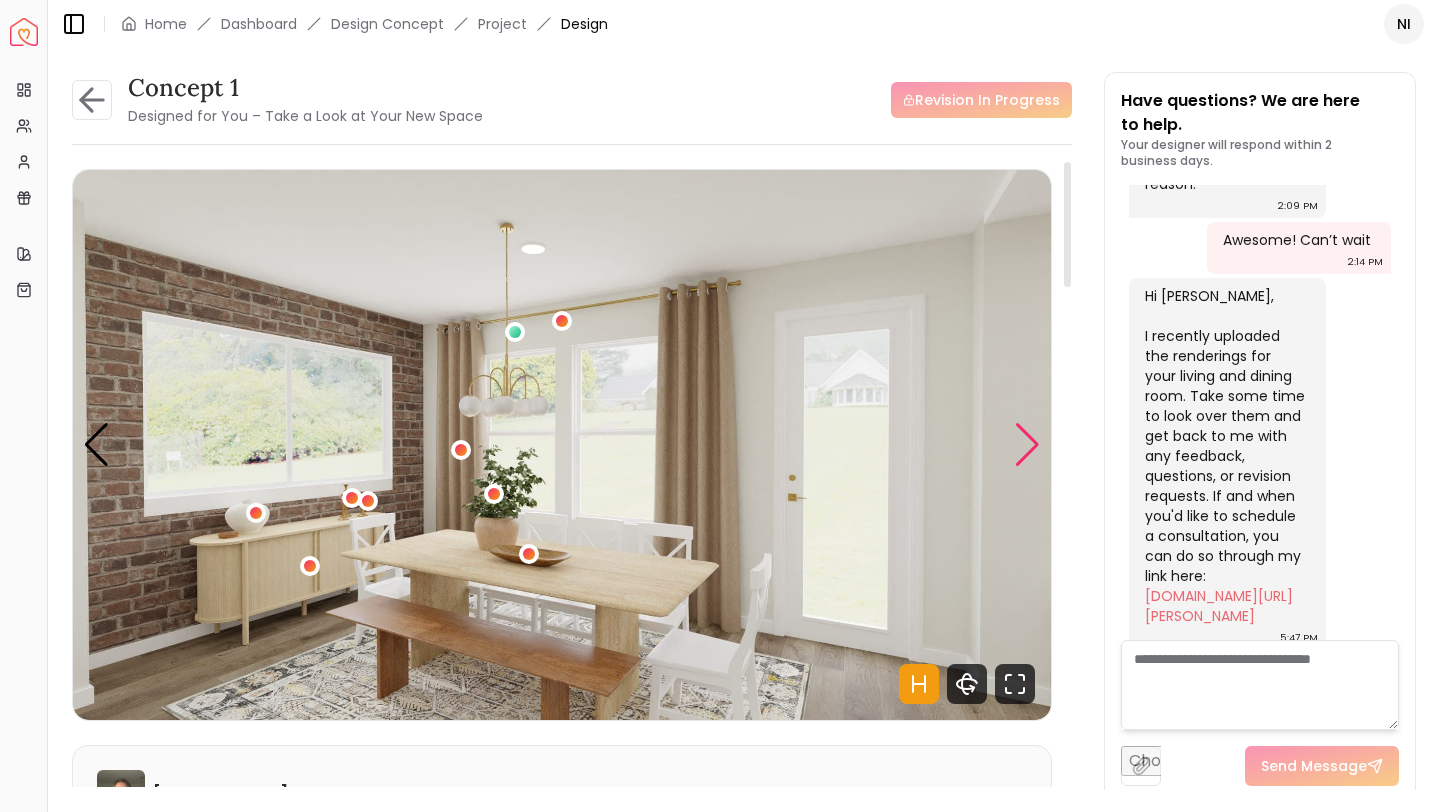 click at bounding box center [1027, 445] 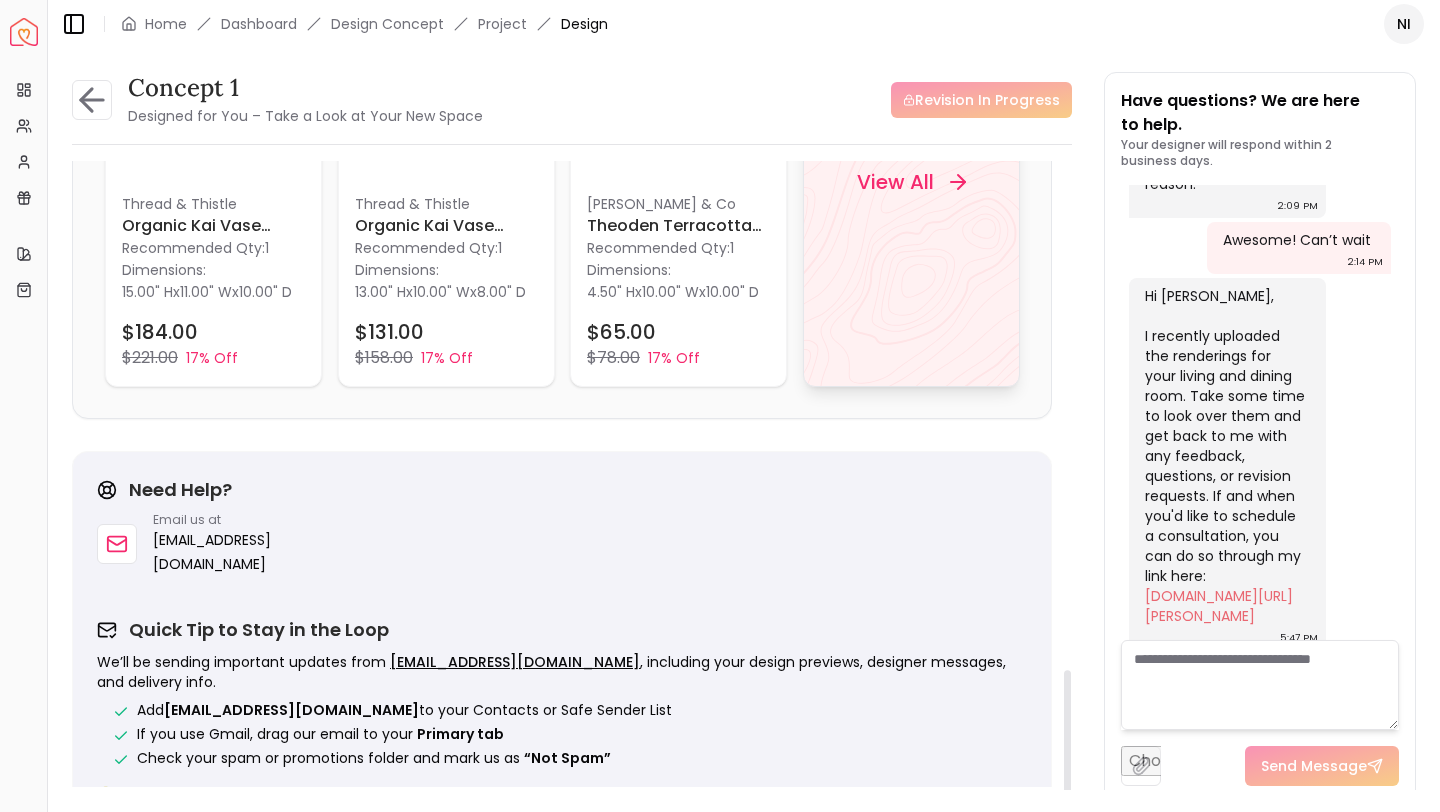 scroll, scrollTop: 2573, scrollLeft: 0, axis: vertical 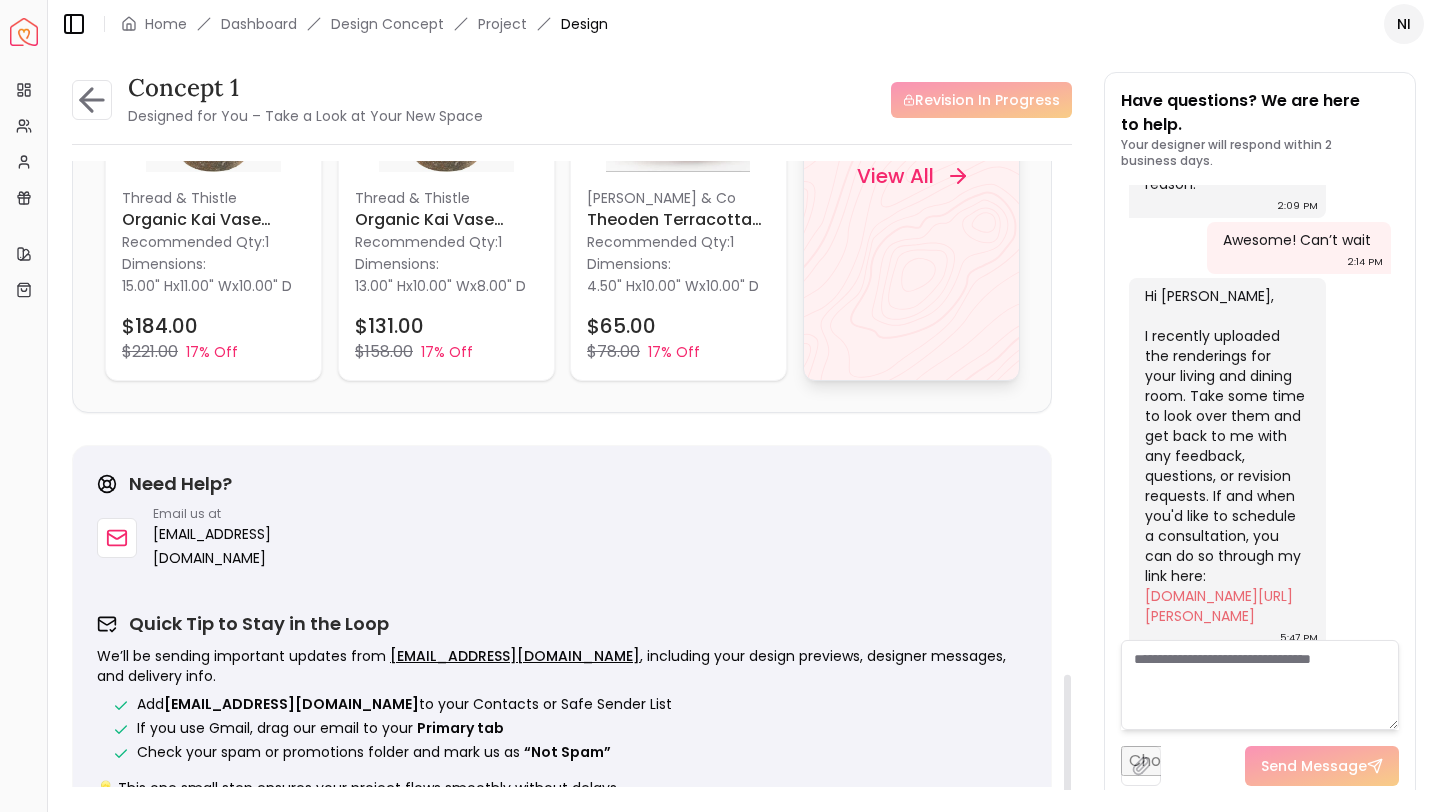 click on "View All" at bounding box center [894, 176] 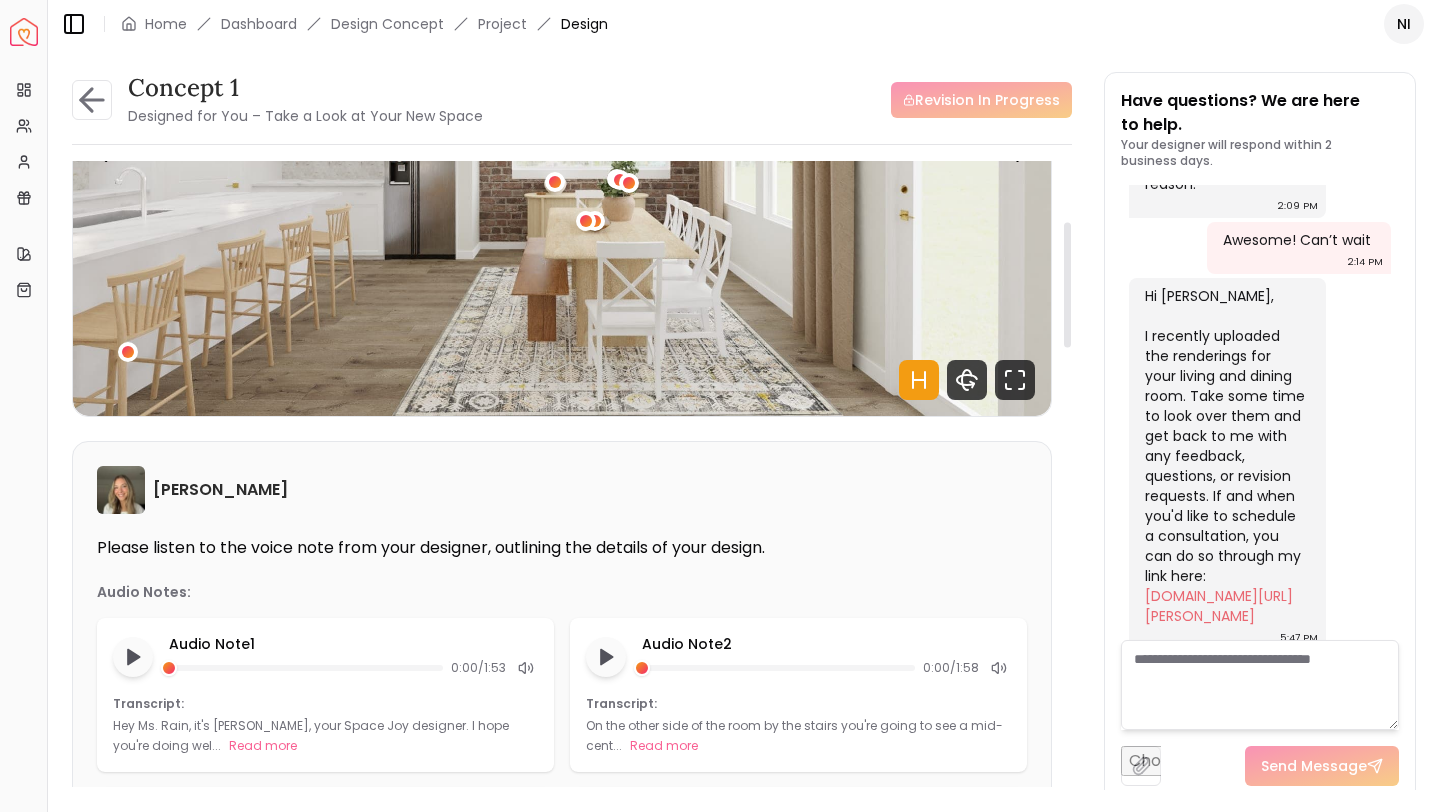 scroll, scrollTop: 0, scrollLeft: 0, axis: both 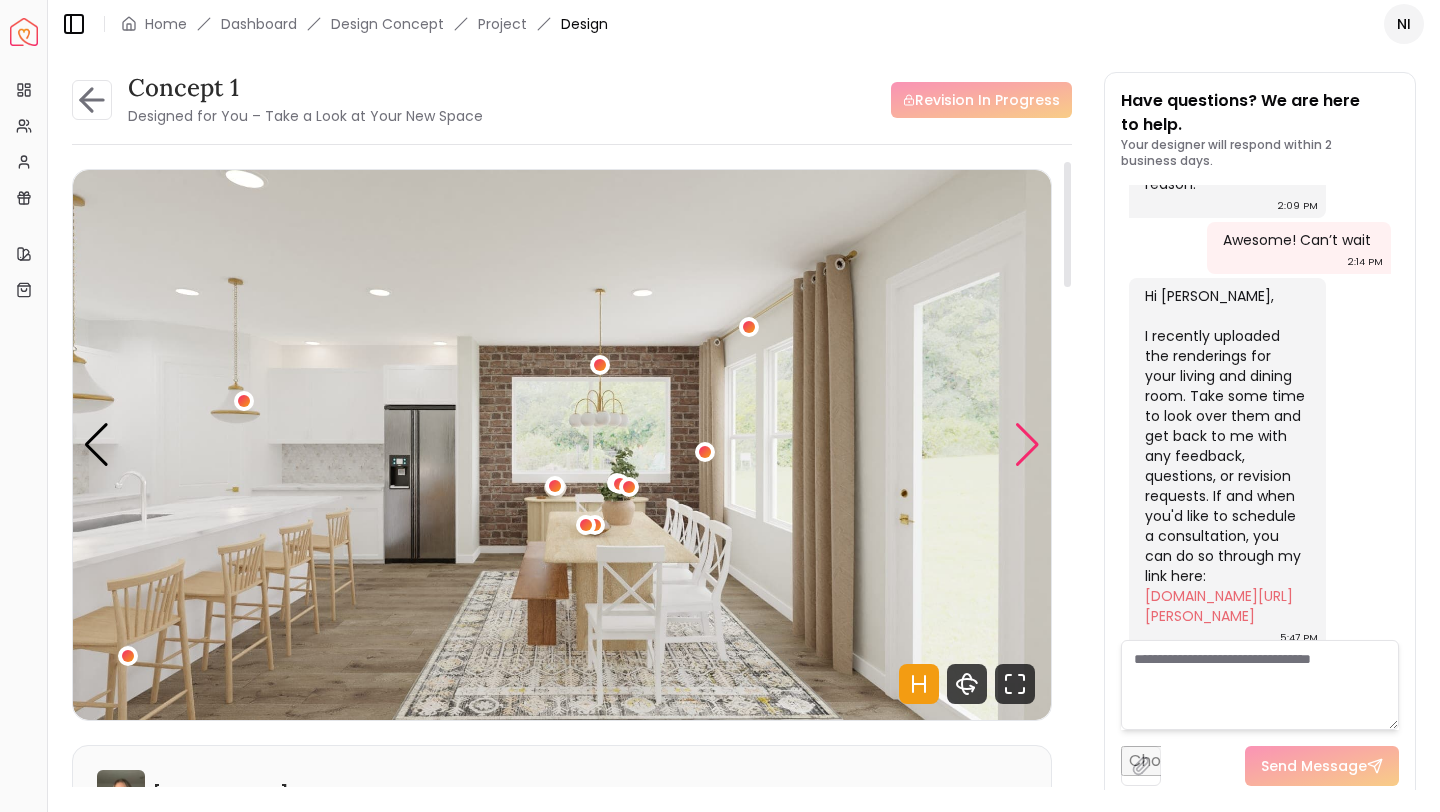 click at bounding box center (1027, 445) 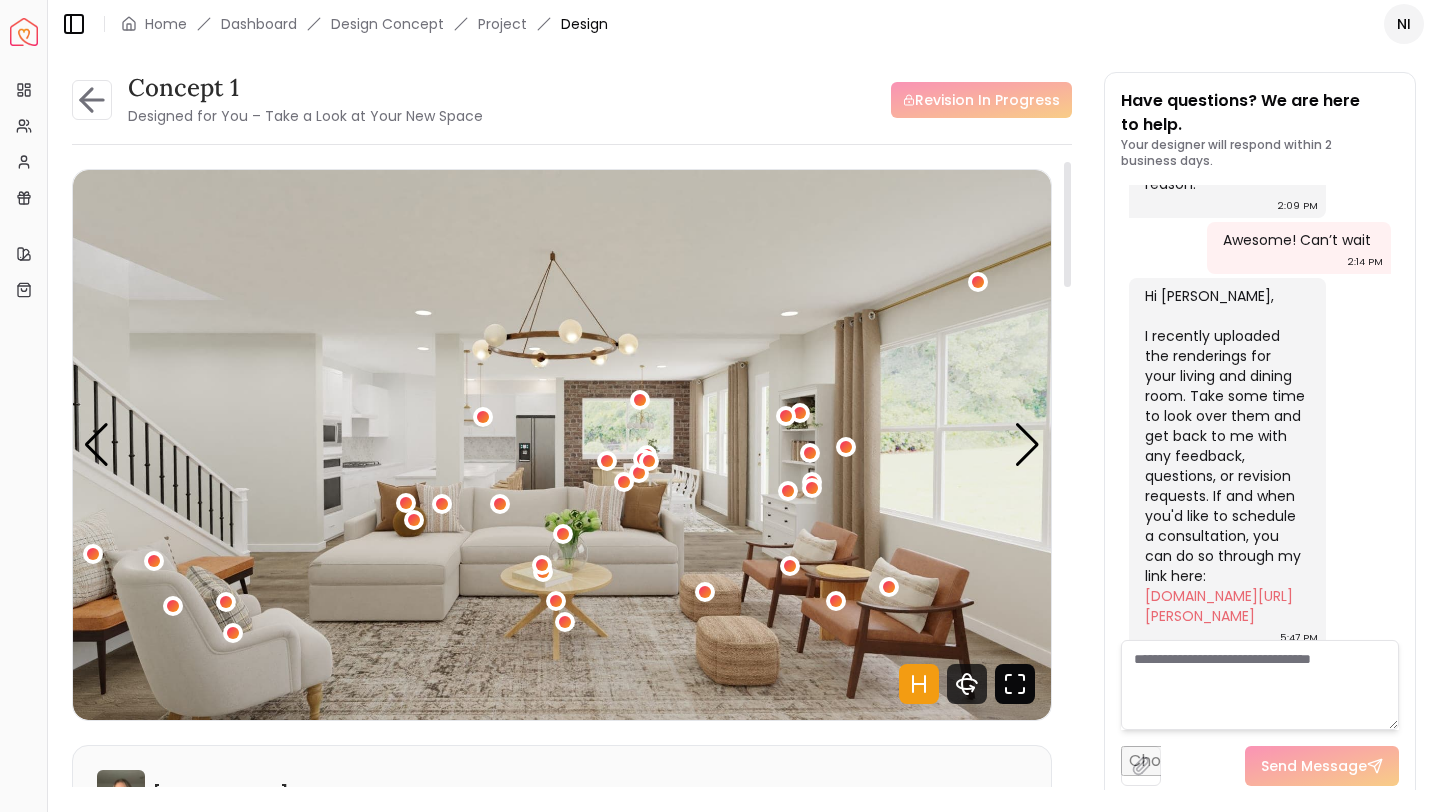 click 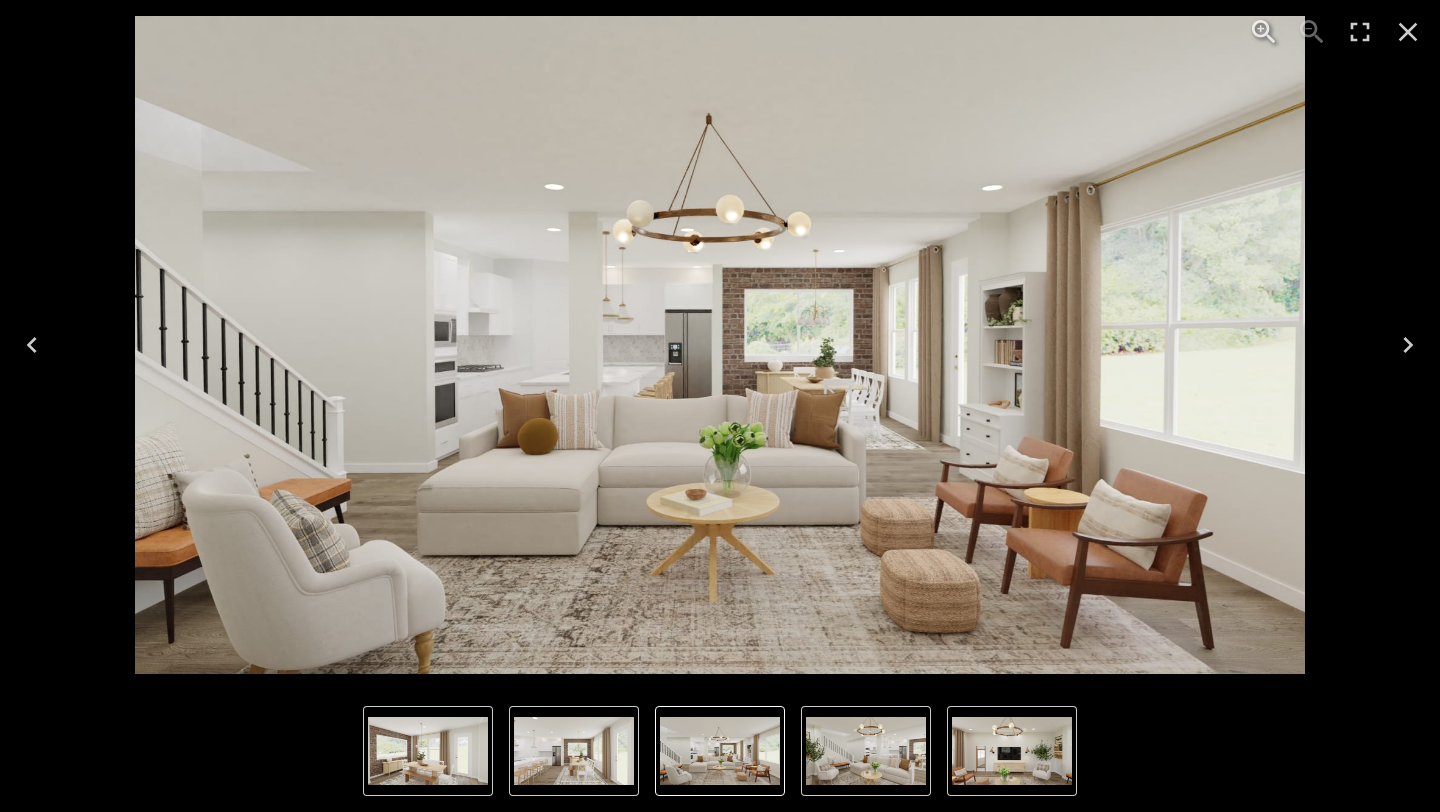 click 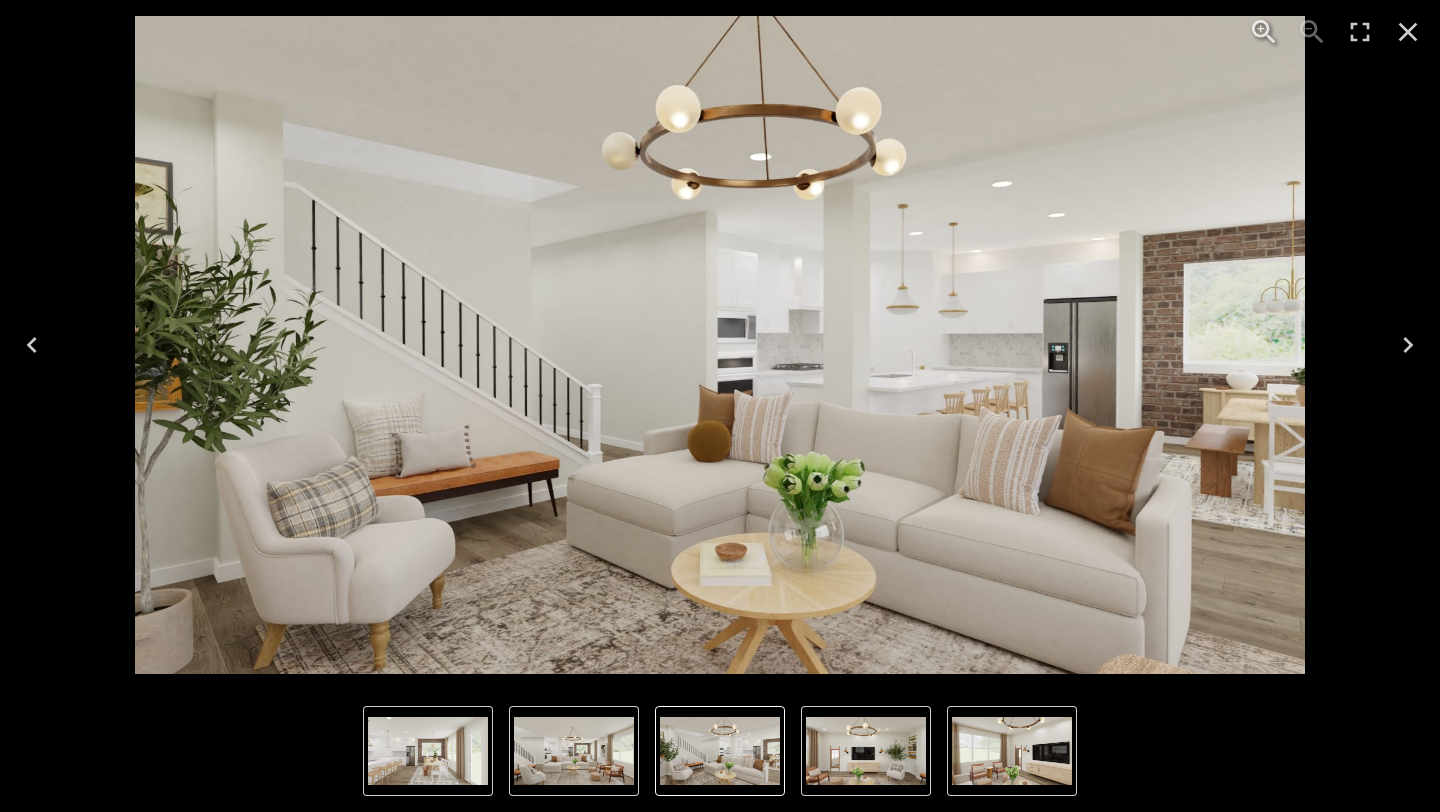 click 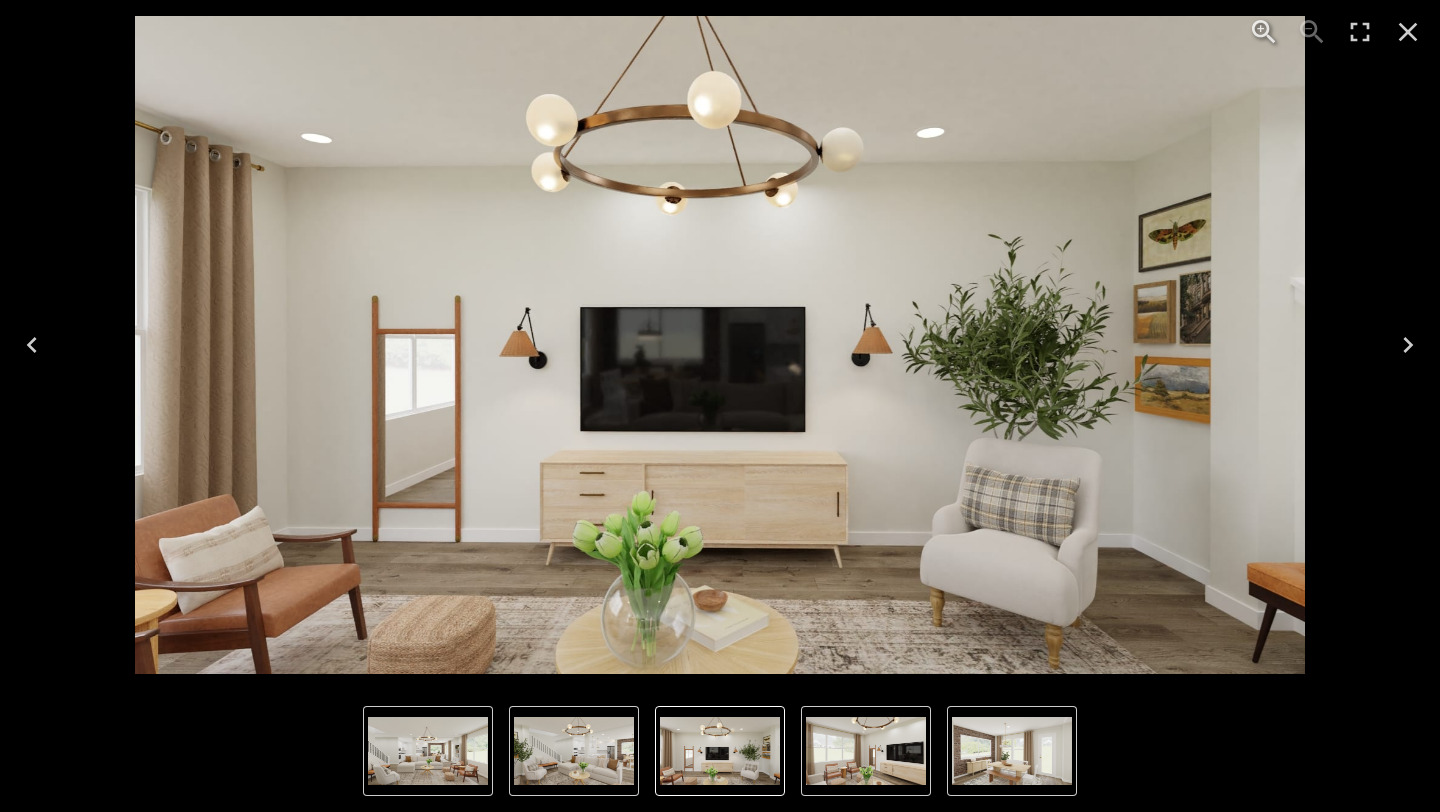 click at bounding box center (720, 345) 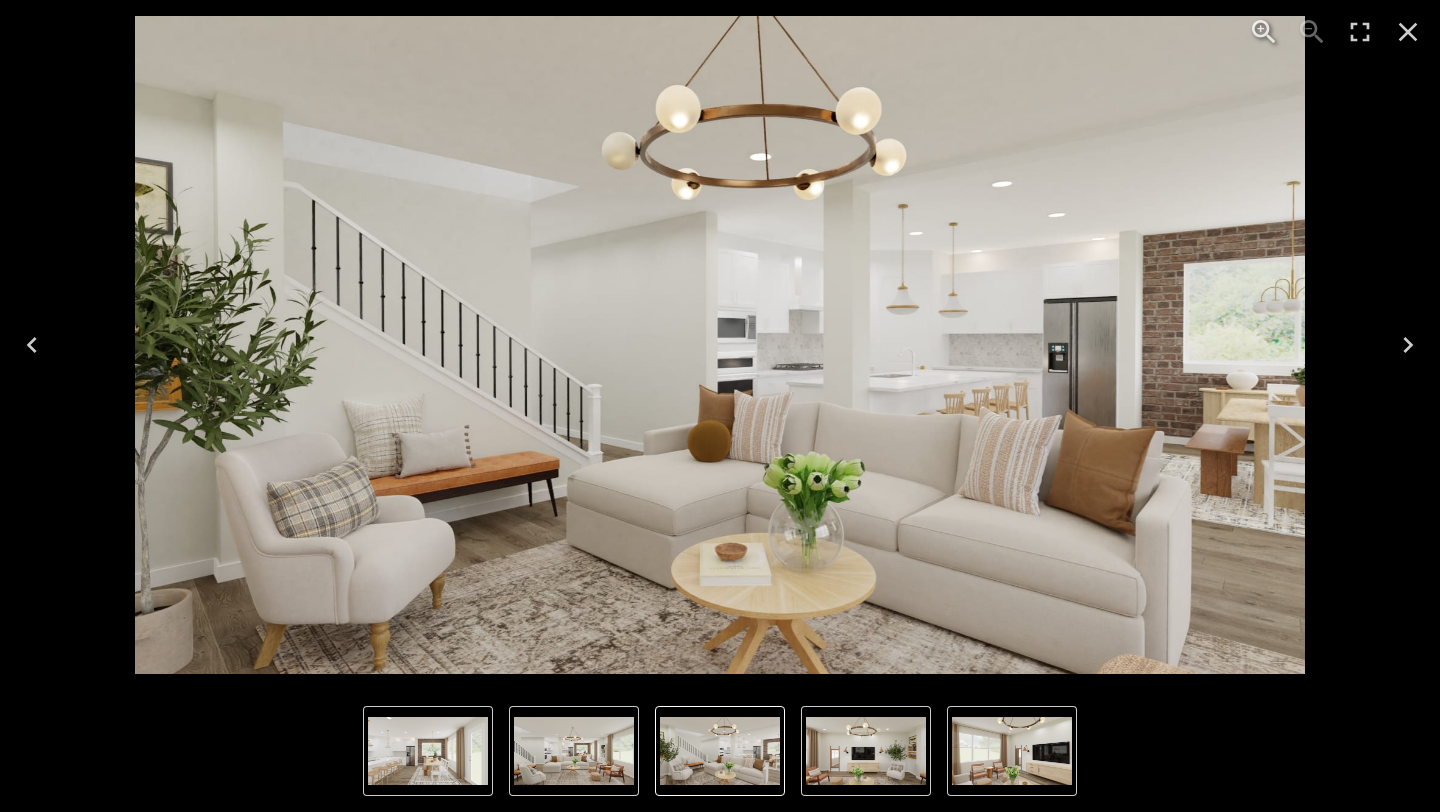 click 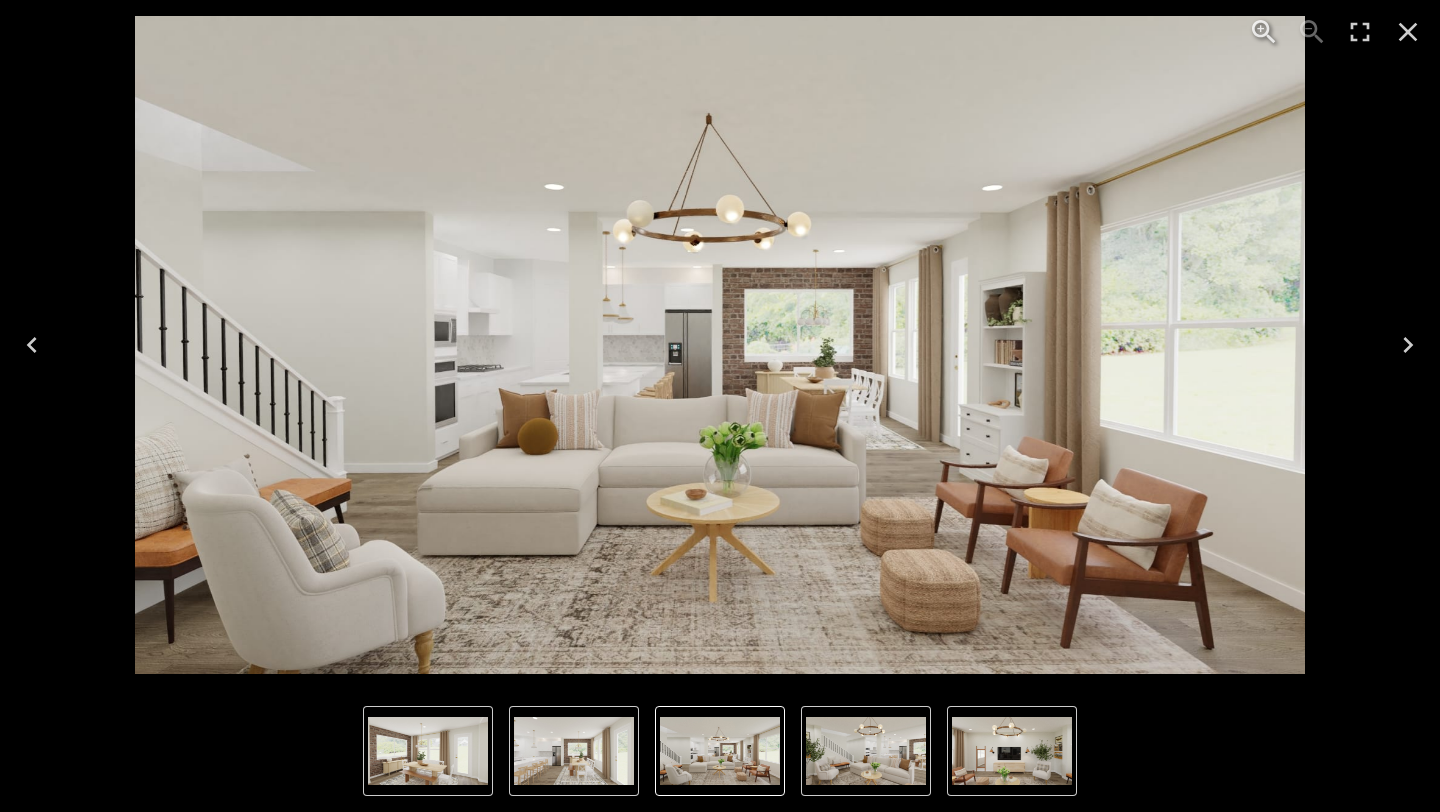 click 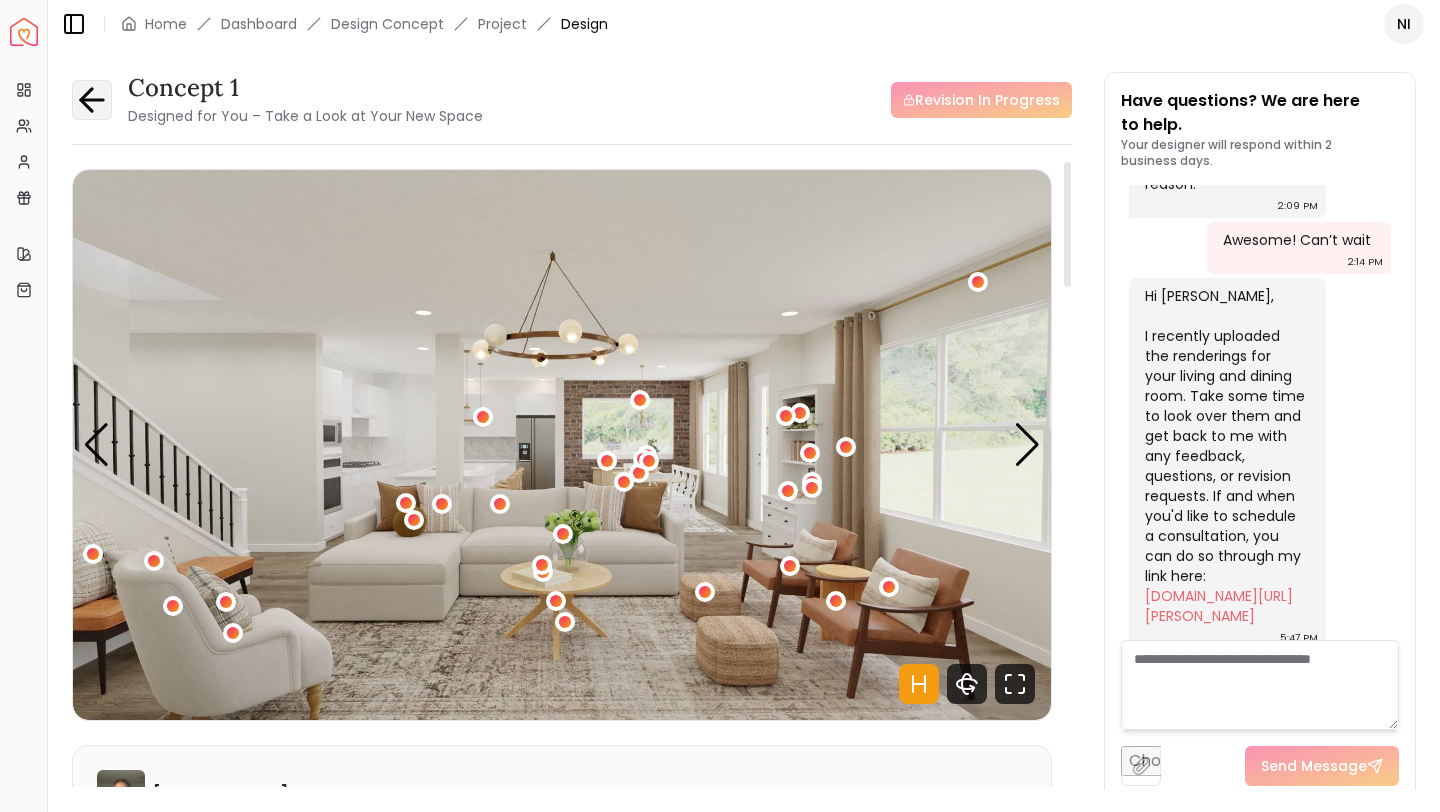 click 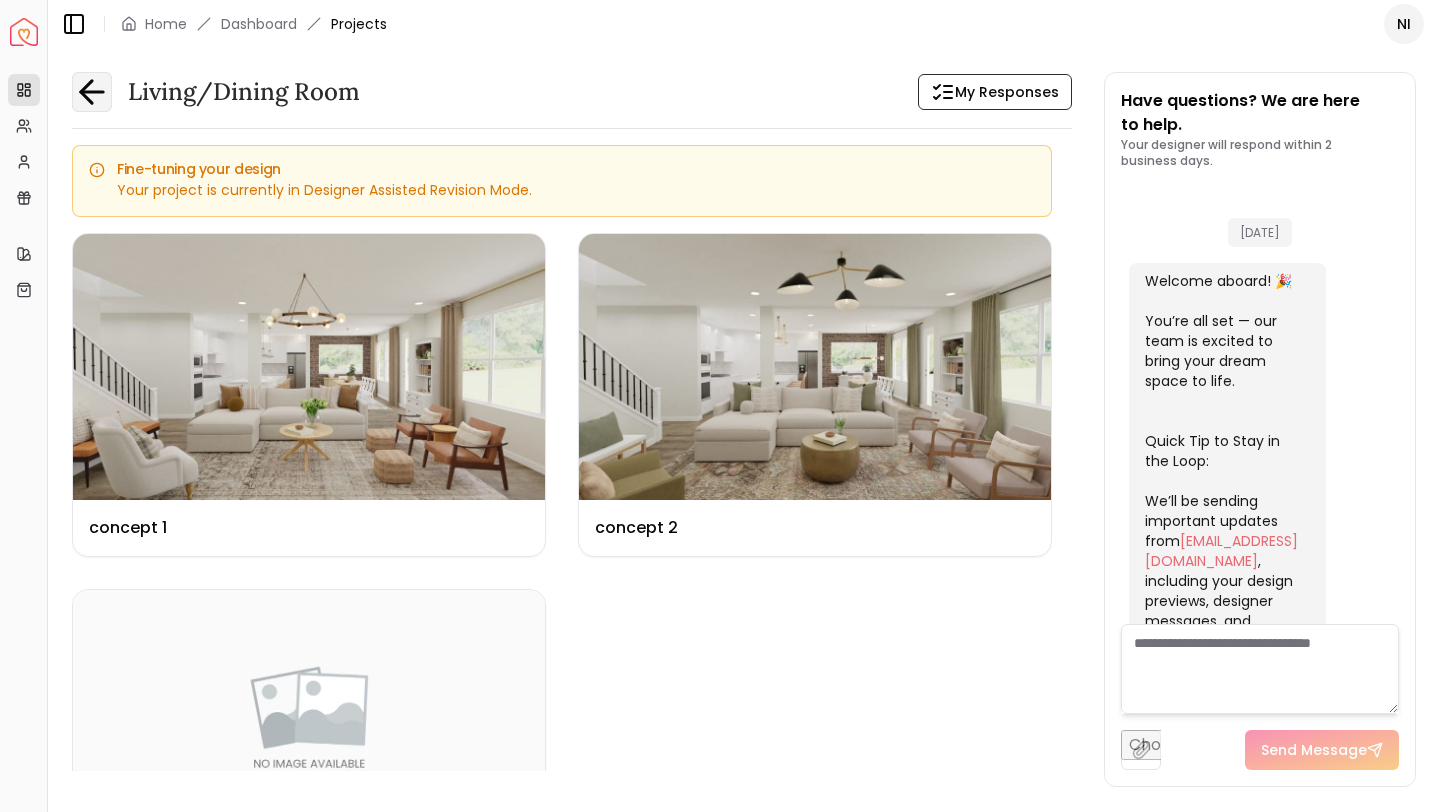 scroll, scrollTop: 3665, scrollLeft: 0, axis: vertical 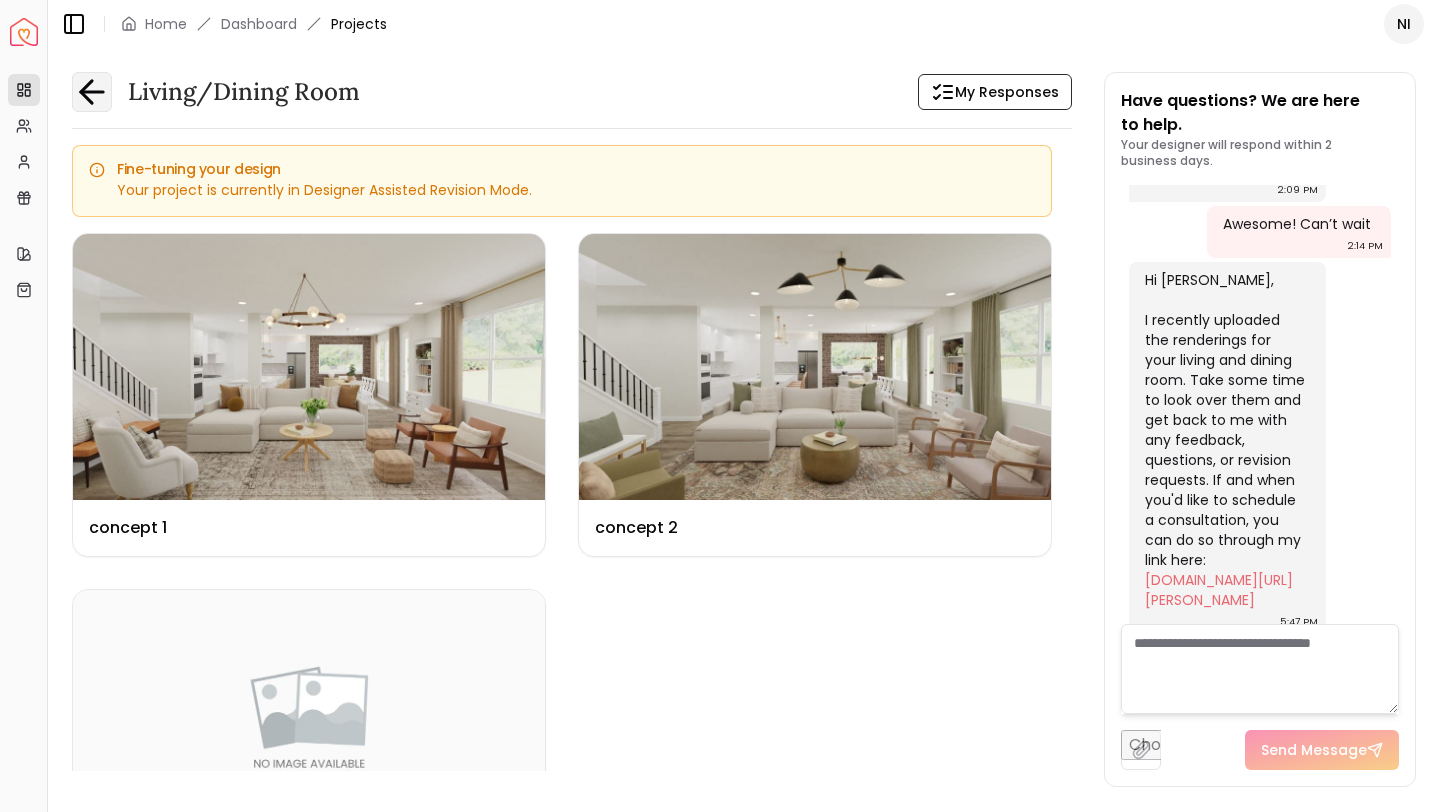 click 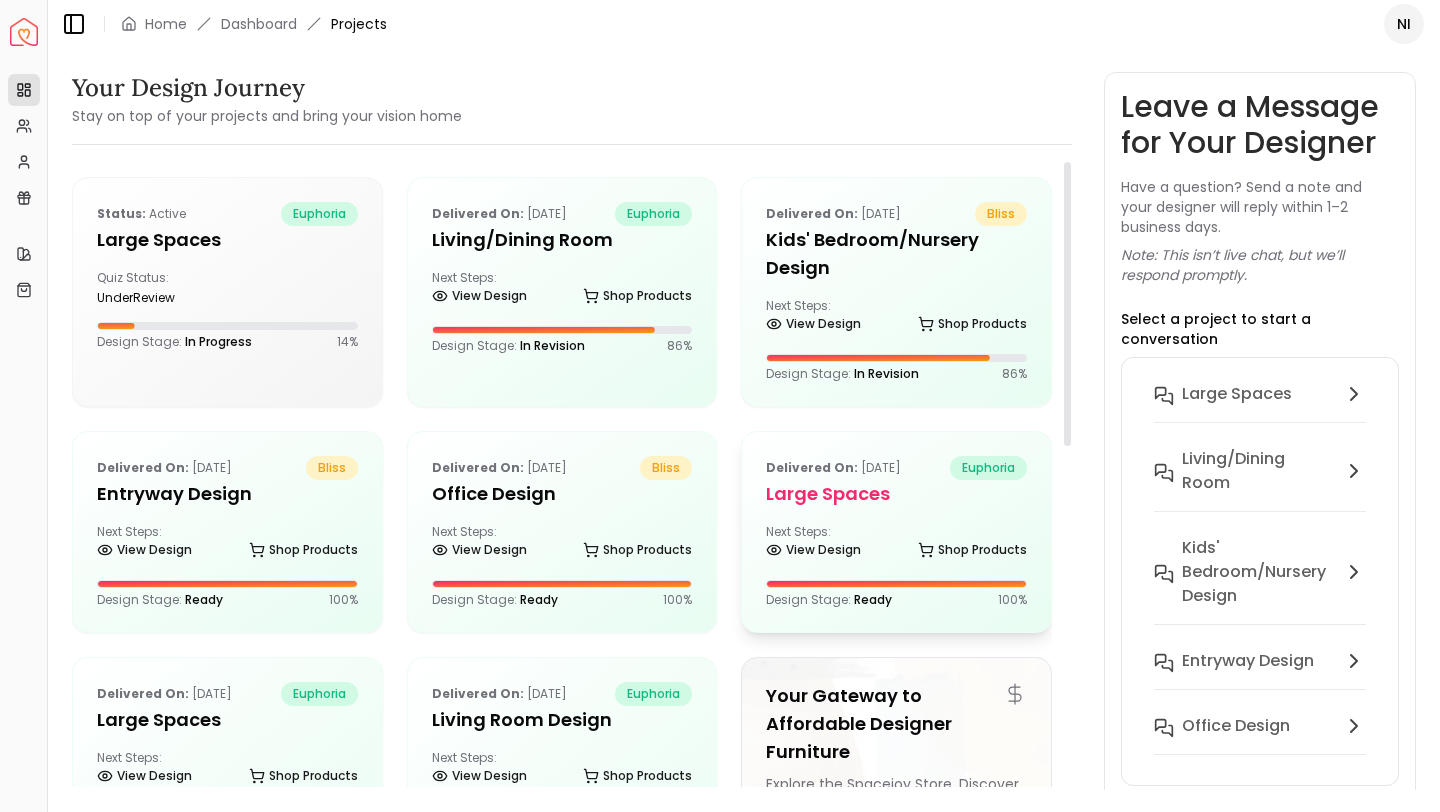 click on "Next Steps: View Design Shop Products" at bounding box center (896, 544) 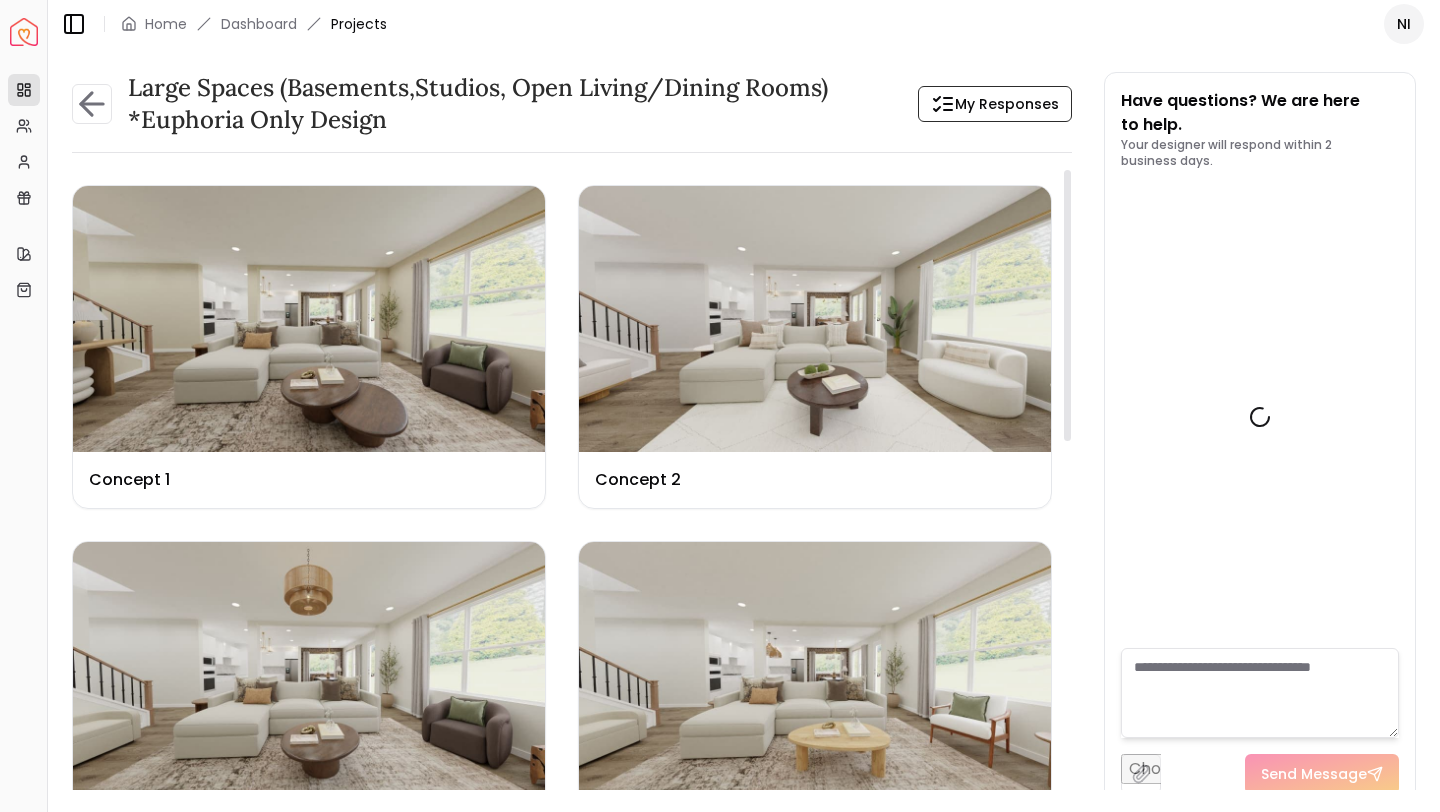 scroll, scrollTop: 4487, scrollLeft: 0, axis: vertical 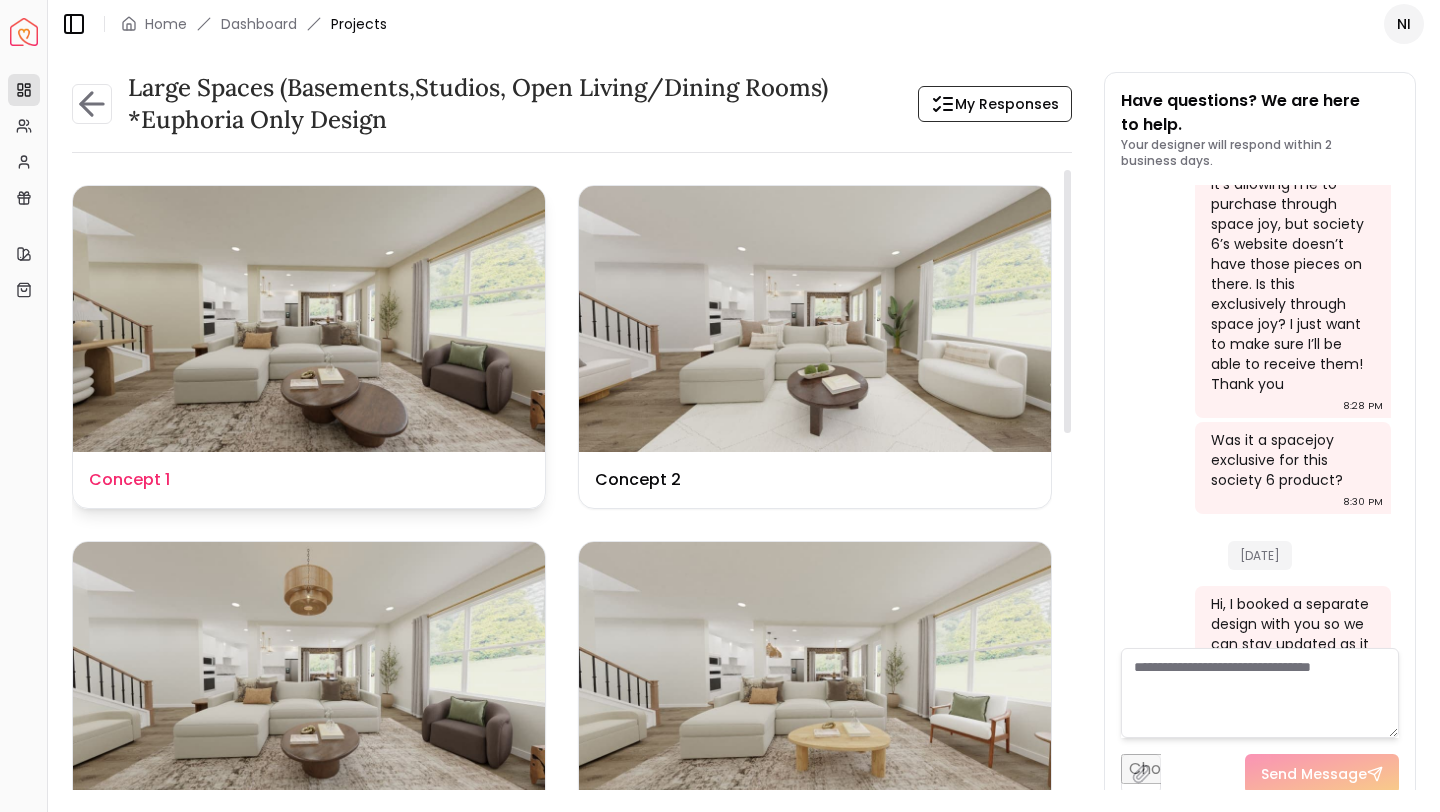 click on "Design Name Concept 1" at bounding box center (309, 480) 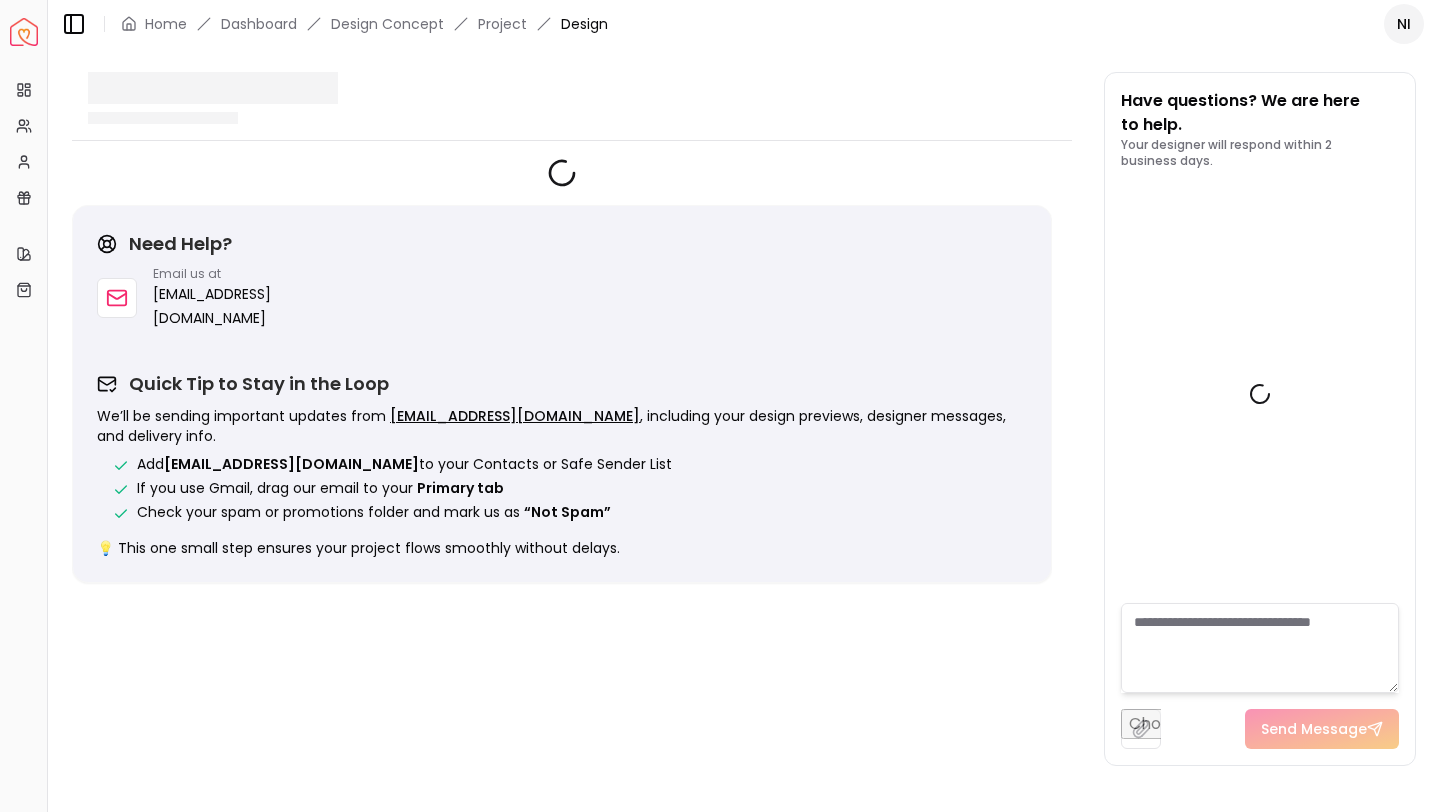 scroll, scrollTop: 4495, scrollLeft: 0, axis: vertical 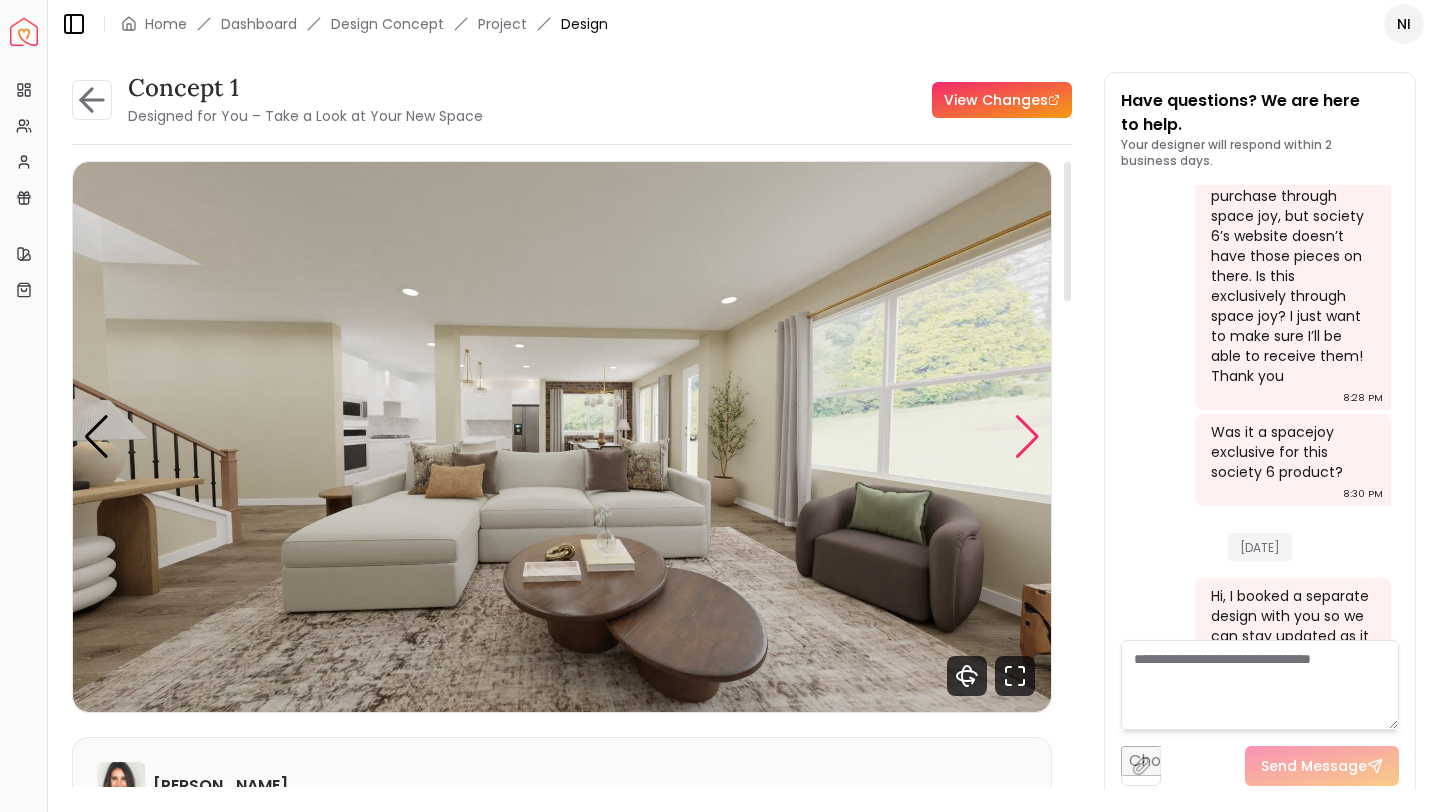 click at bounding box center (1027, 437) 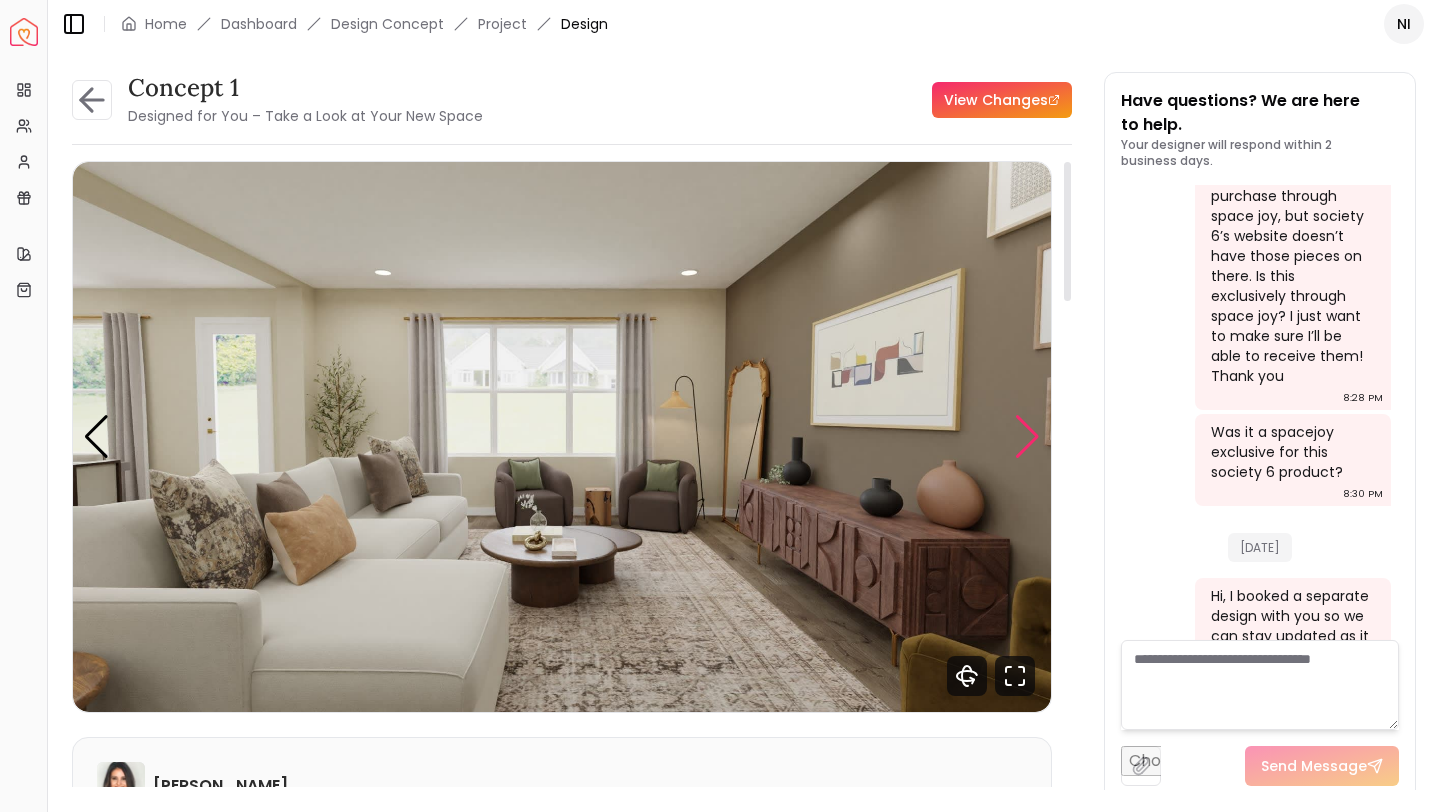 click at bounding box center (1027, 437) 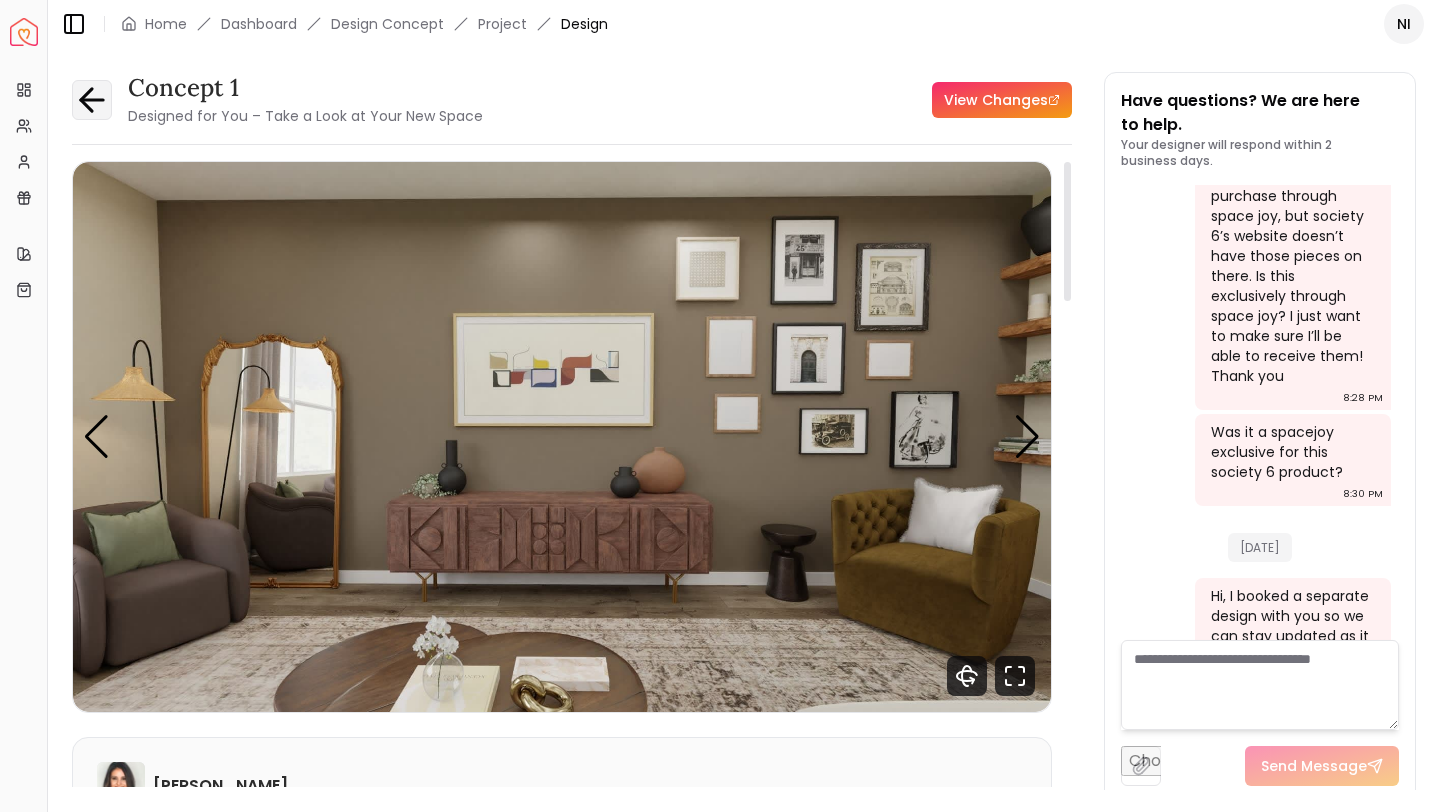 click 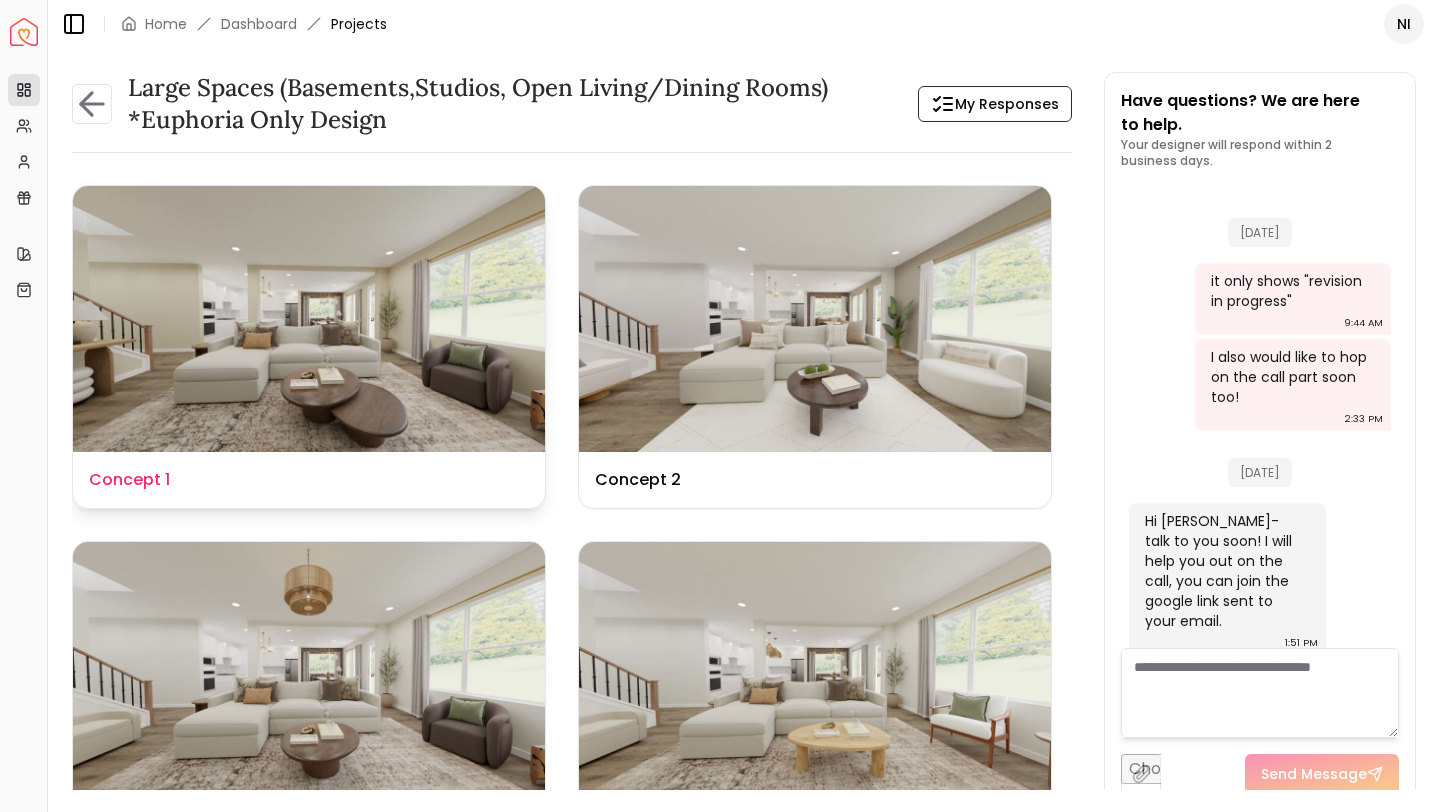 scroll, scrollTop: 4487, scrollLeft: 0, axis: vertical 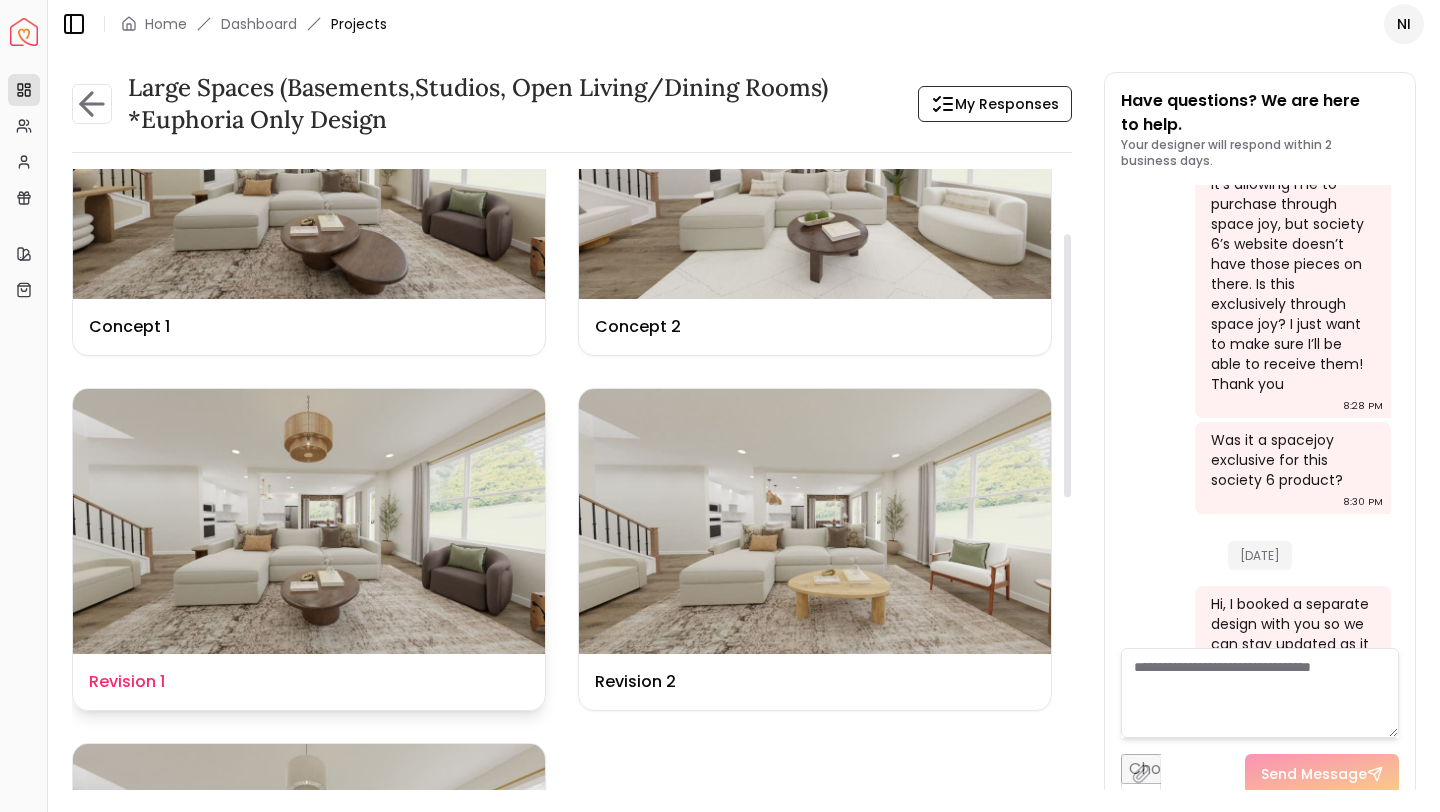click on "Design Name Revision 1" at bounding box center [309, 682] 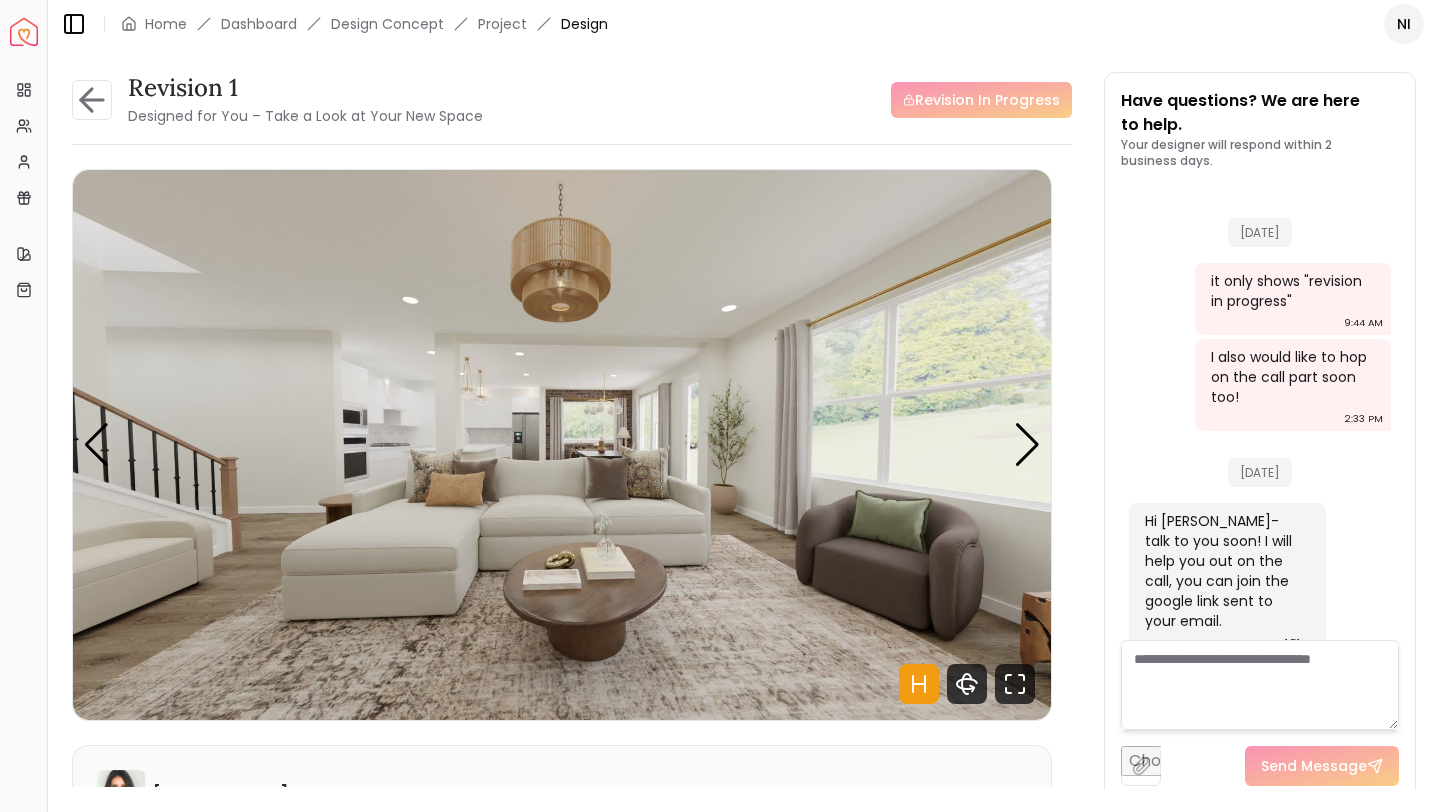 scroll, scrollTop: 4495, scrollLeft: 0, axis: vertical 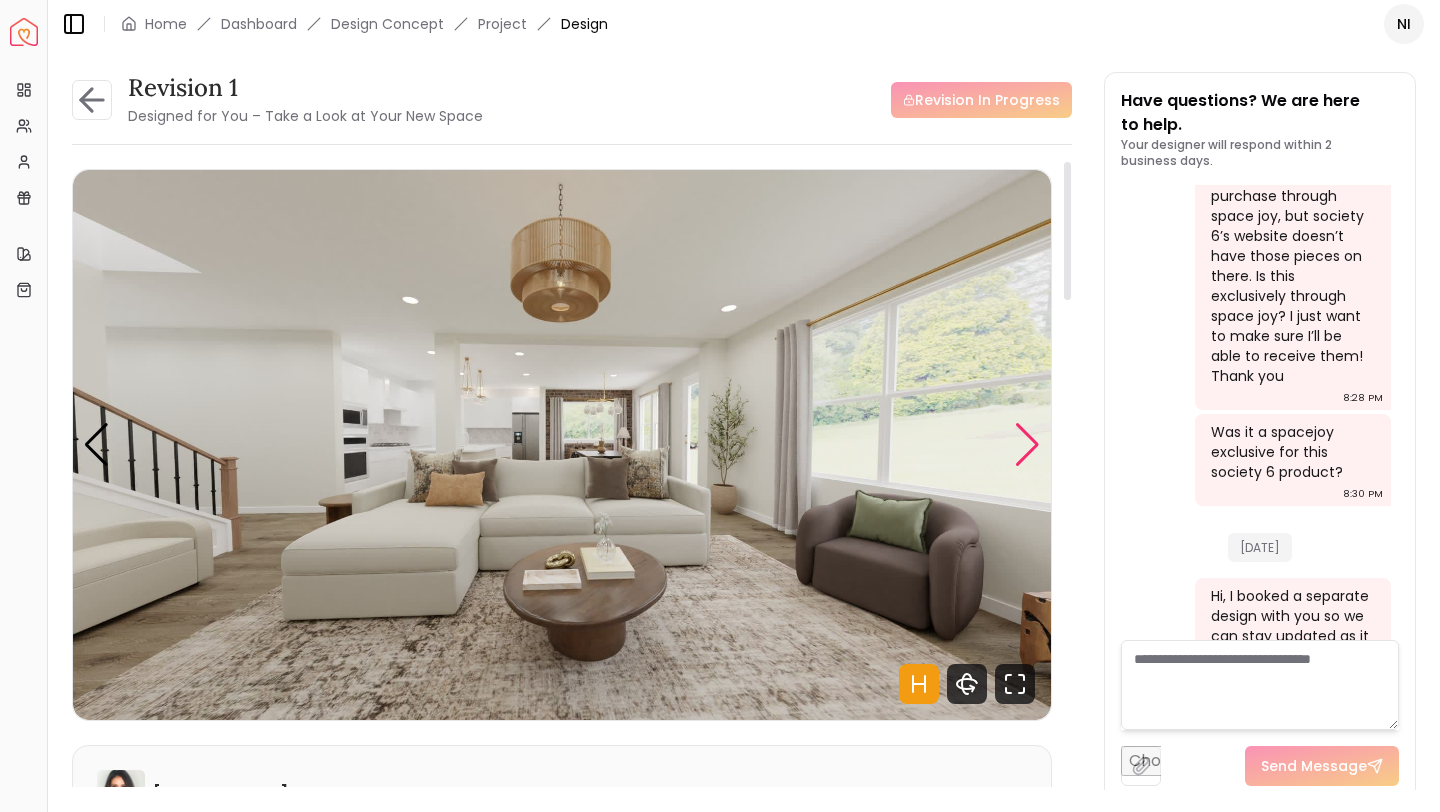 click at bounding box center (1027, 445) 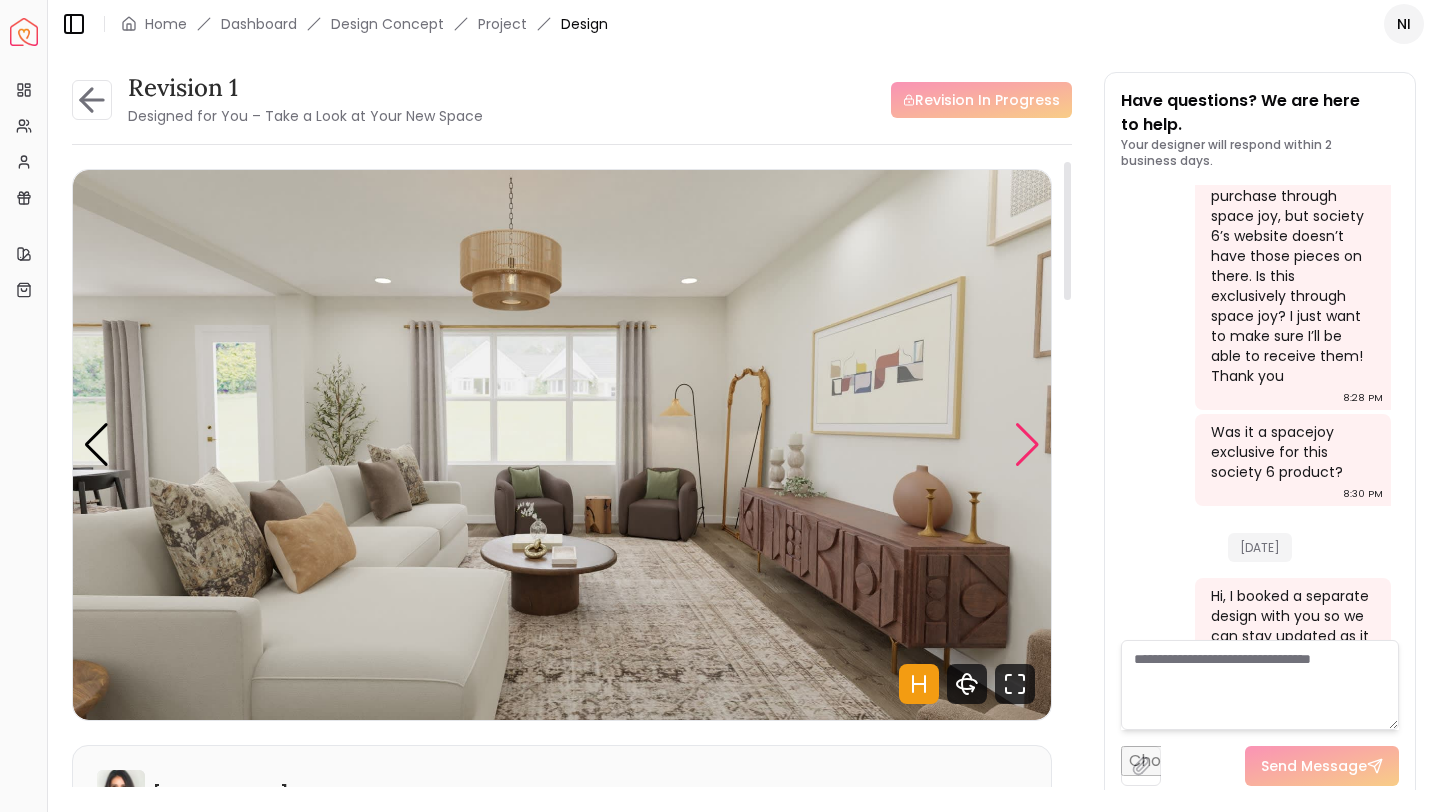 click at bounding box center [1027, 445] 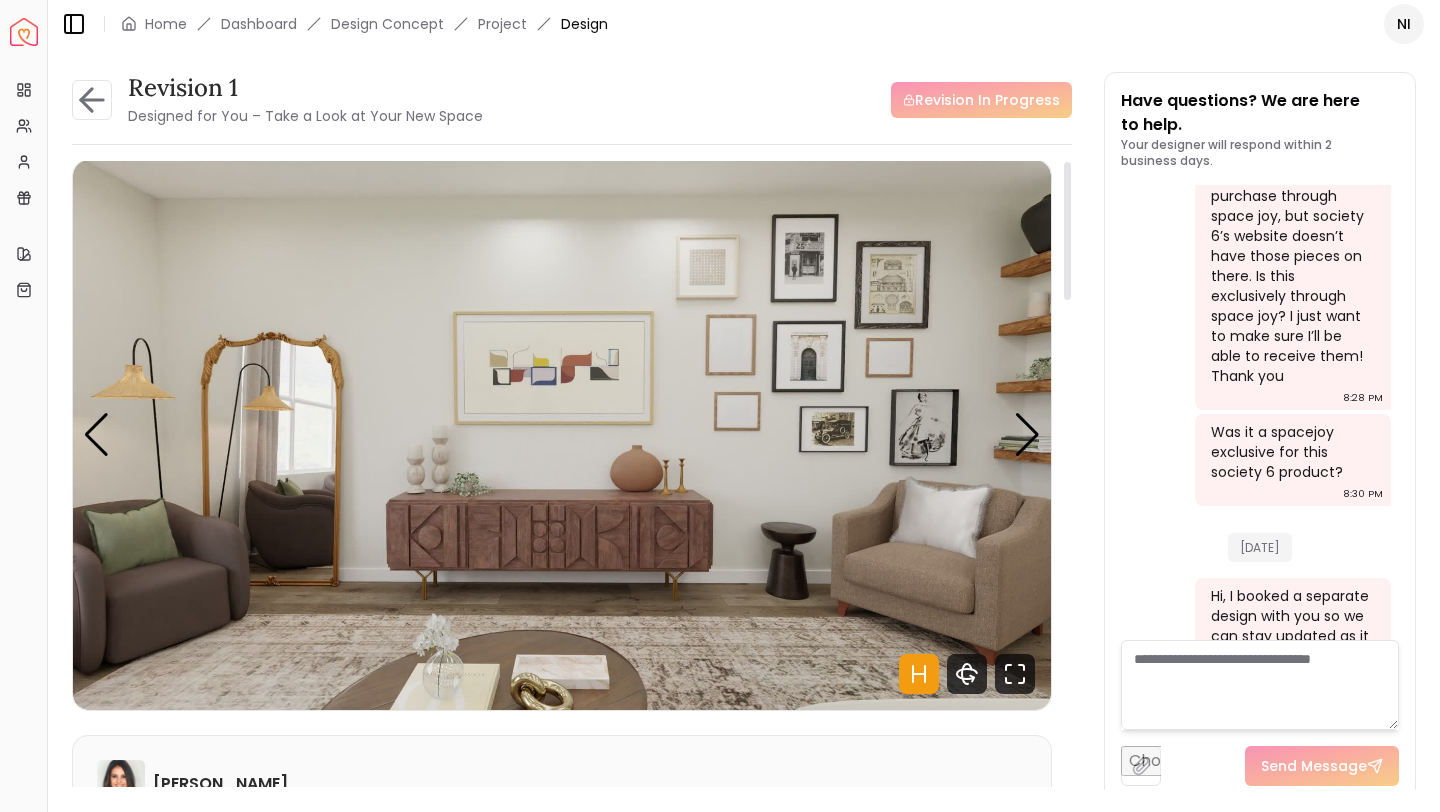 scroll, scrollTop: 0, scrollLeft: 0, axis: both 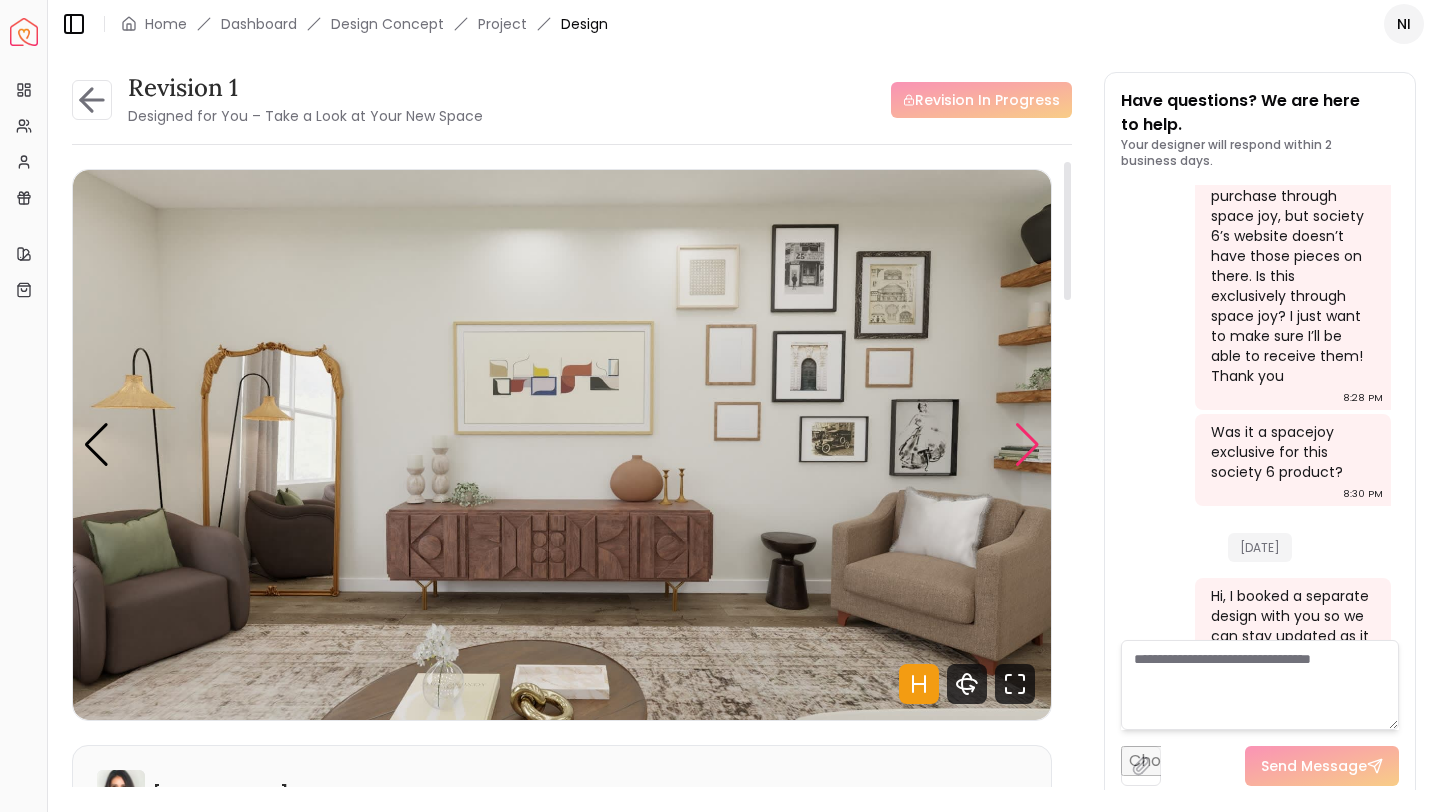 click at bounding box center (1027, 445) 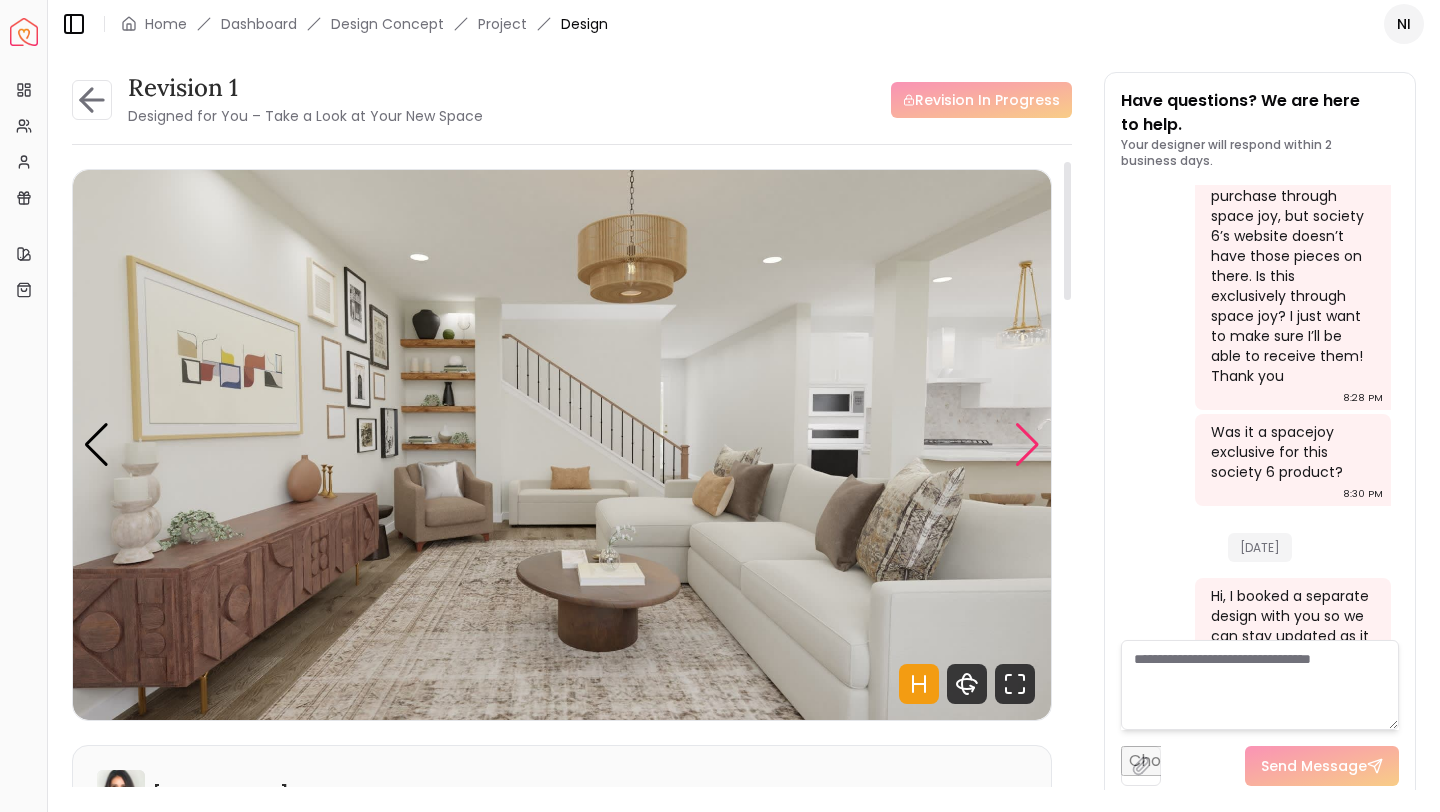 click at bounding box center [1027, 445] 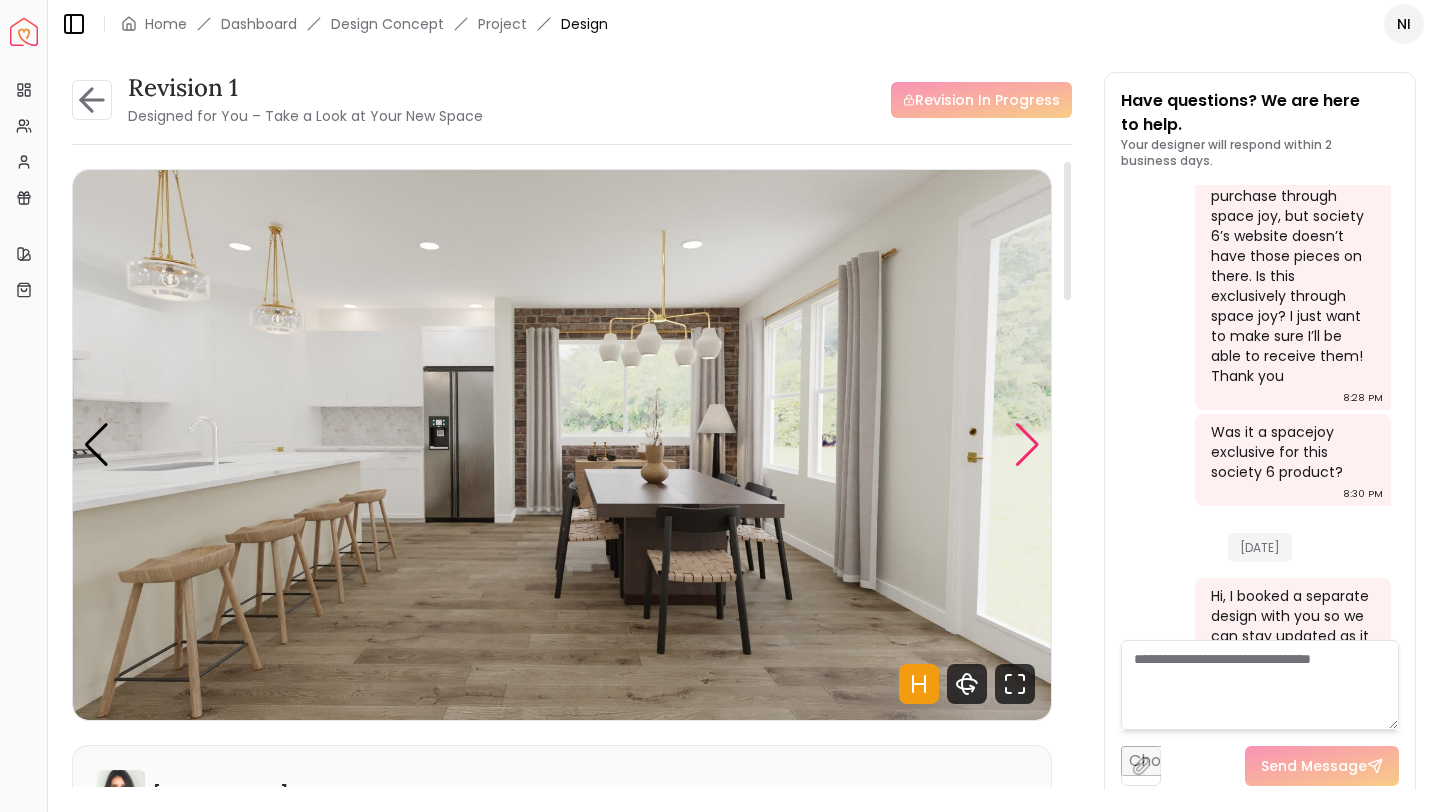 click at bounding box center (1027, 445) 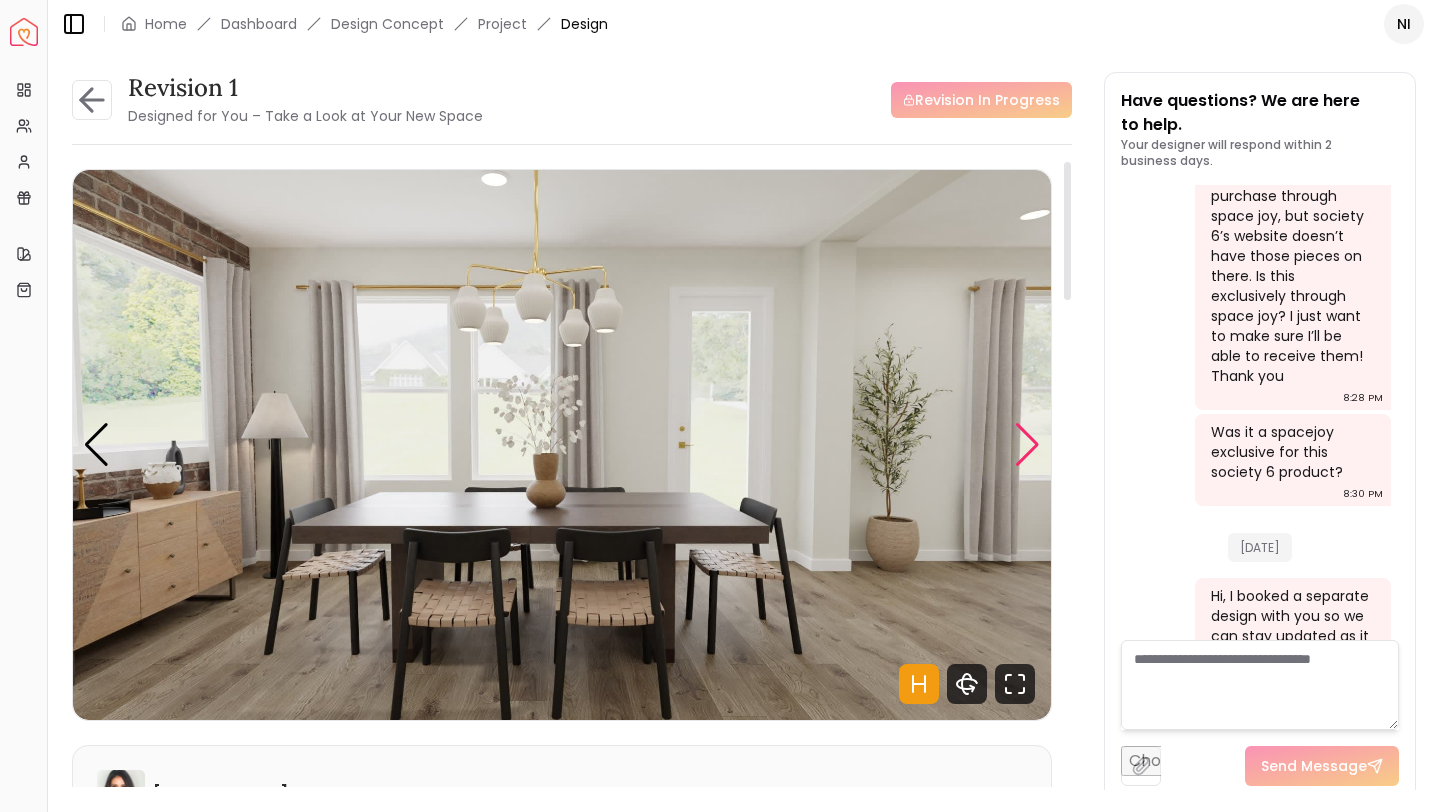 click at bounding box center (1027, 445) 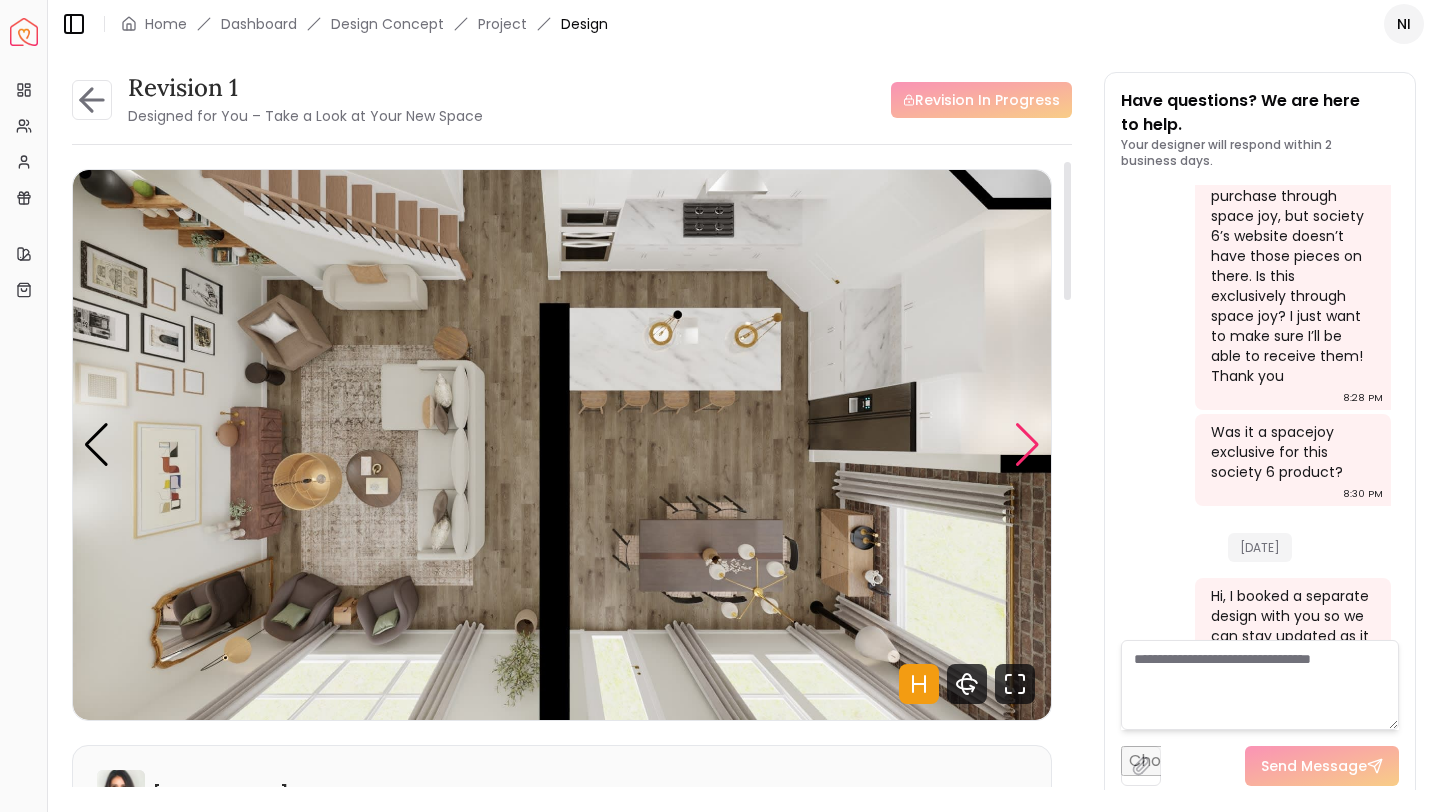 click at bounding box center (1027, 445) 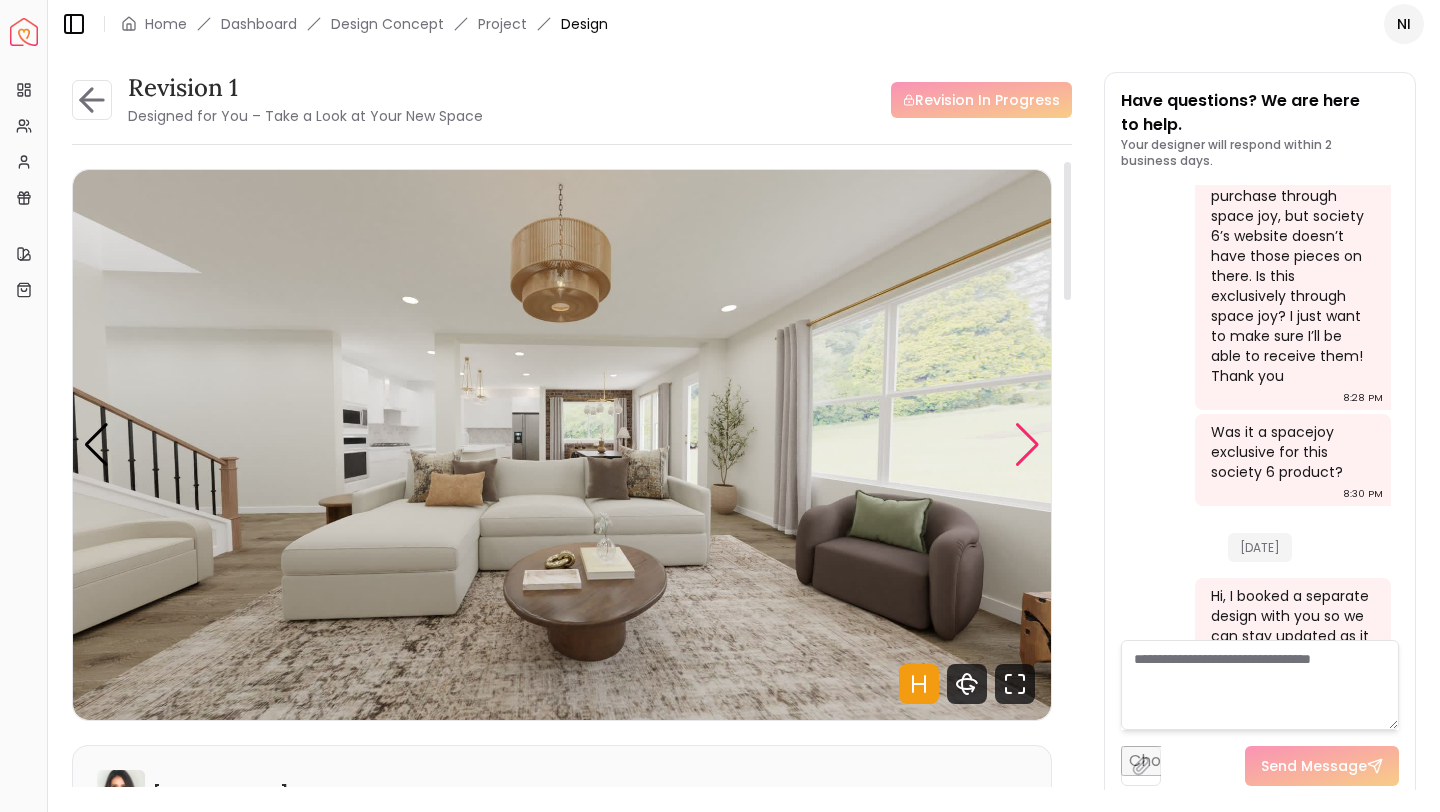 click at bounding box center [1027, 445] 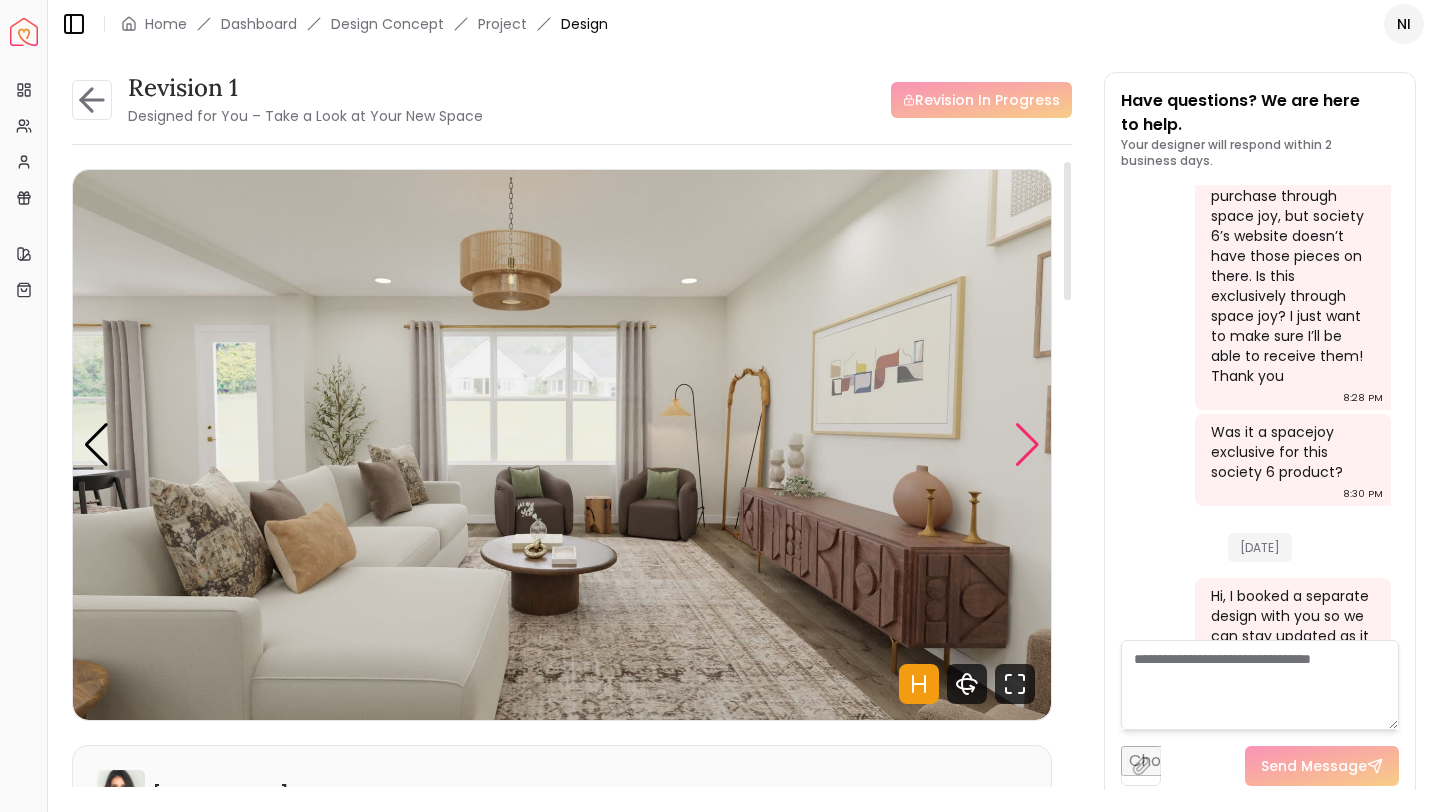 click at bounding box center [1027, 445] 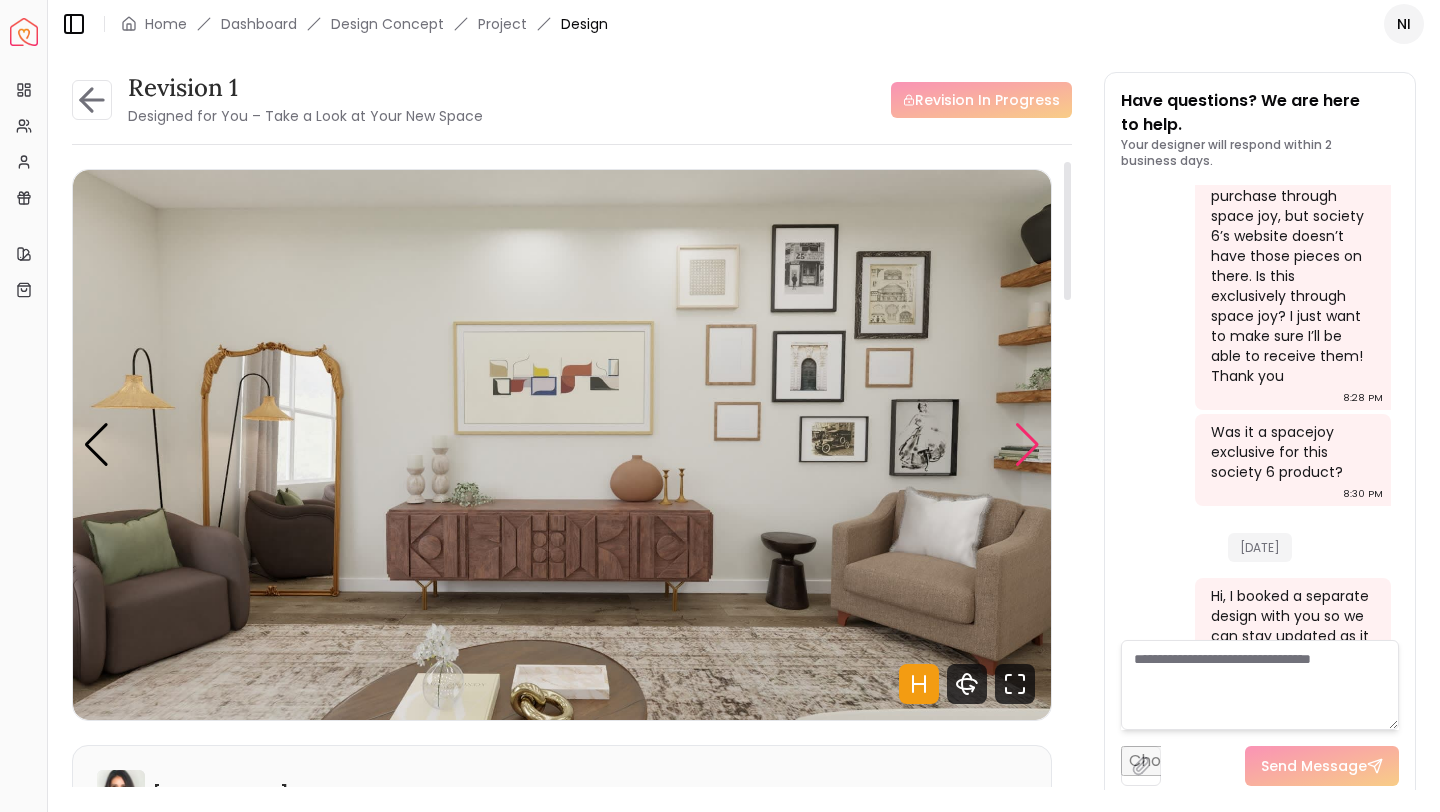 click at bounding box center (1027, 445) 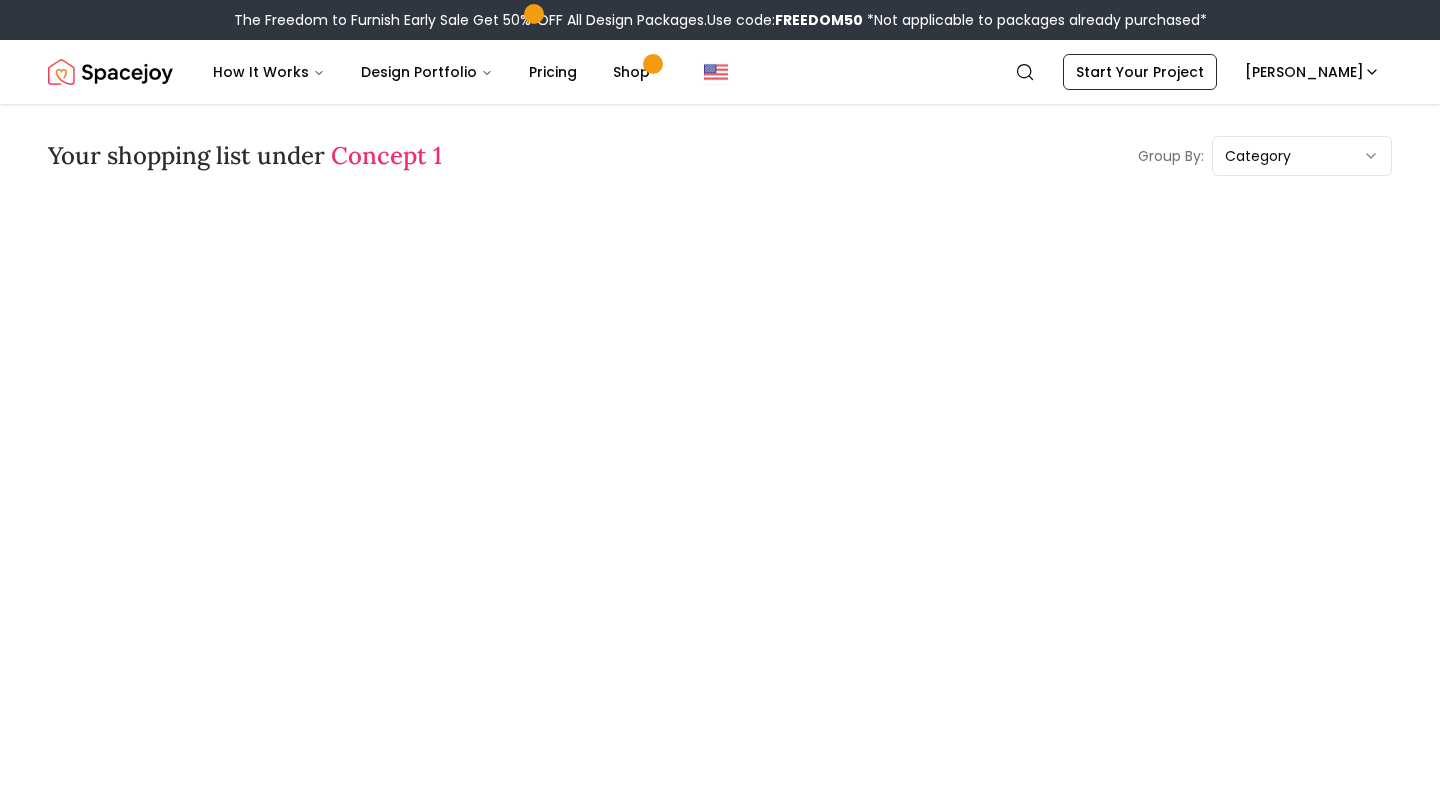 scroll, scrollTop: 0, scrollLeft: 0, axis: both 